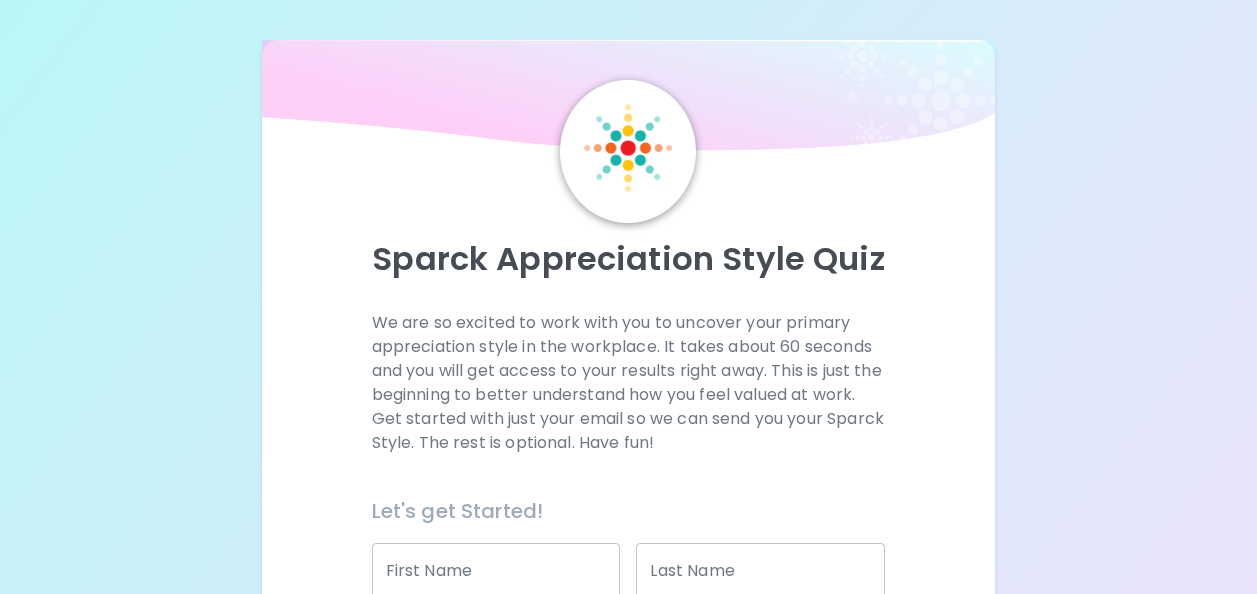 scroll, scrollTop: 300, scrollLeft: 0, axis: vertical 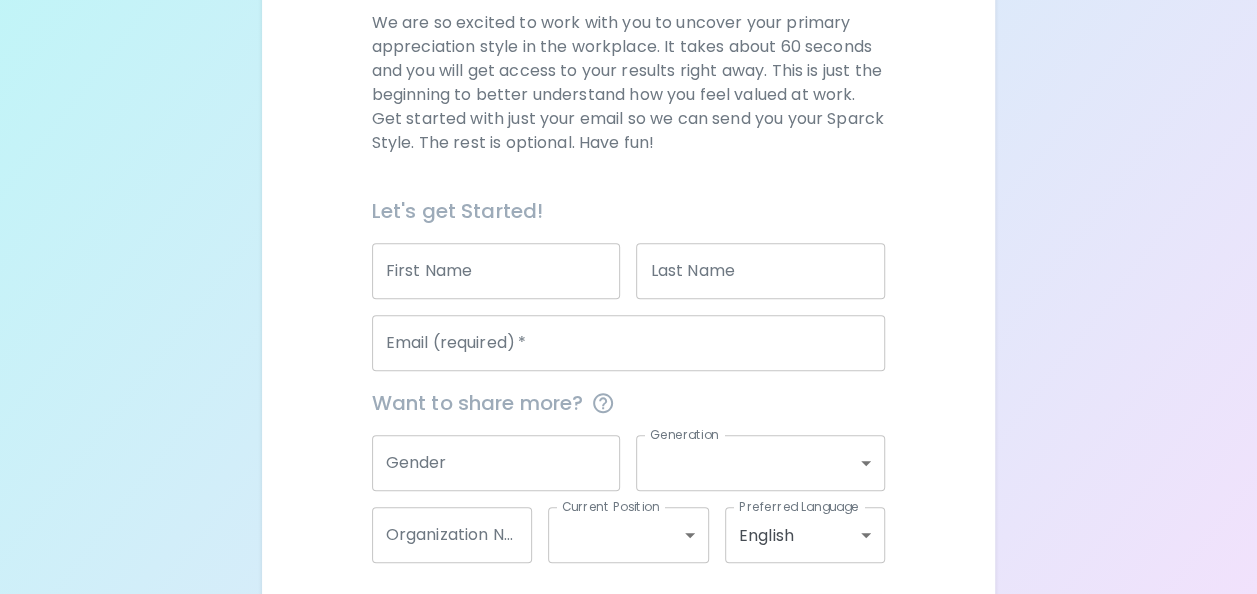 click on "First Name" at bounding box center [496, 271] 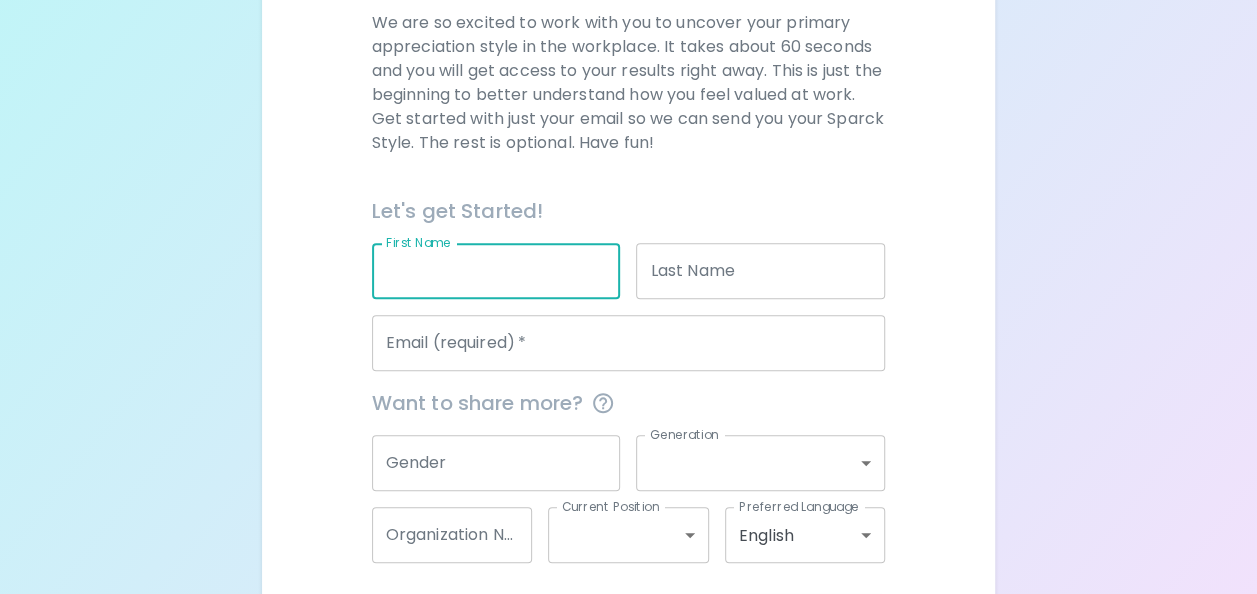 type on "[FIRST]" 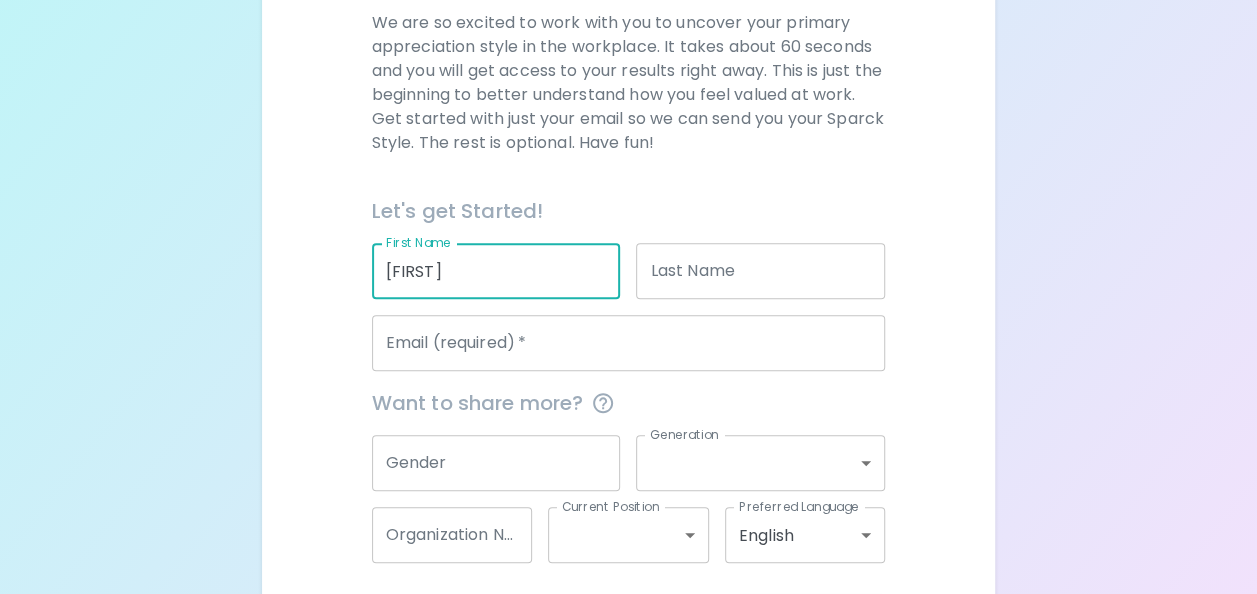 type on "[LAST]" 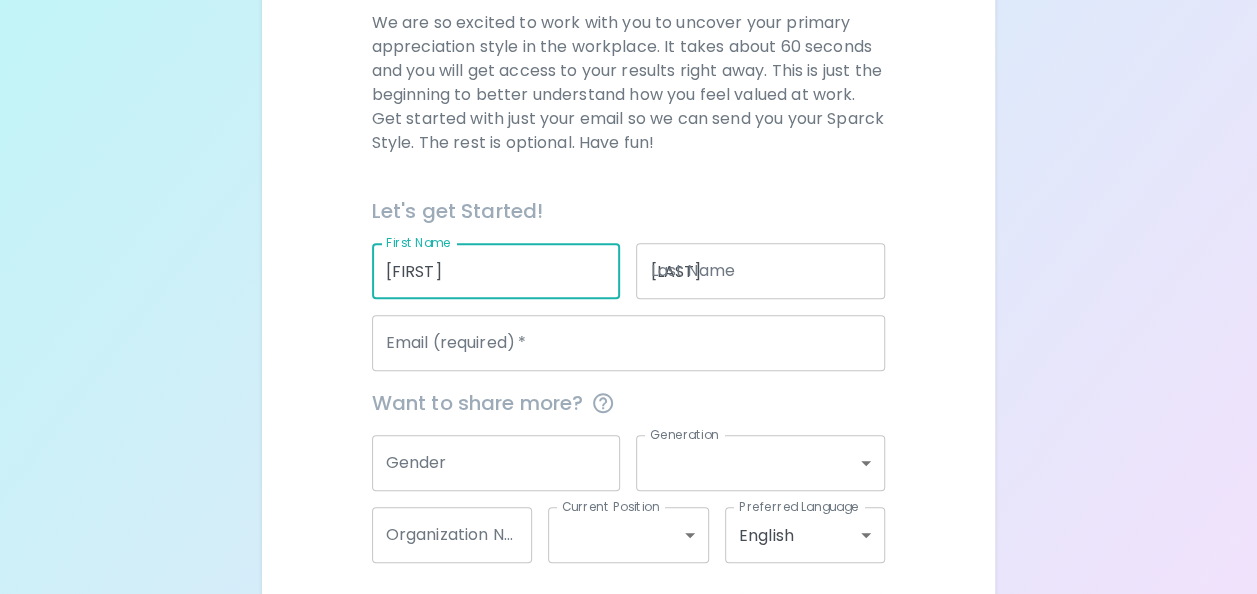 type on "[EMAIL]" 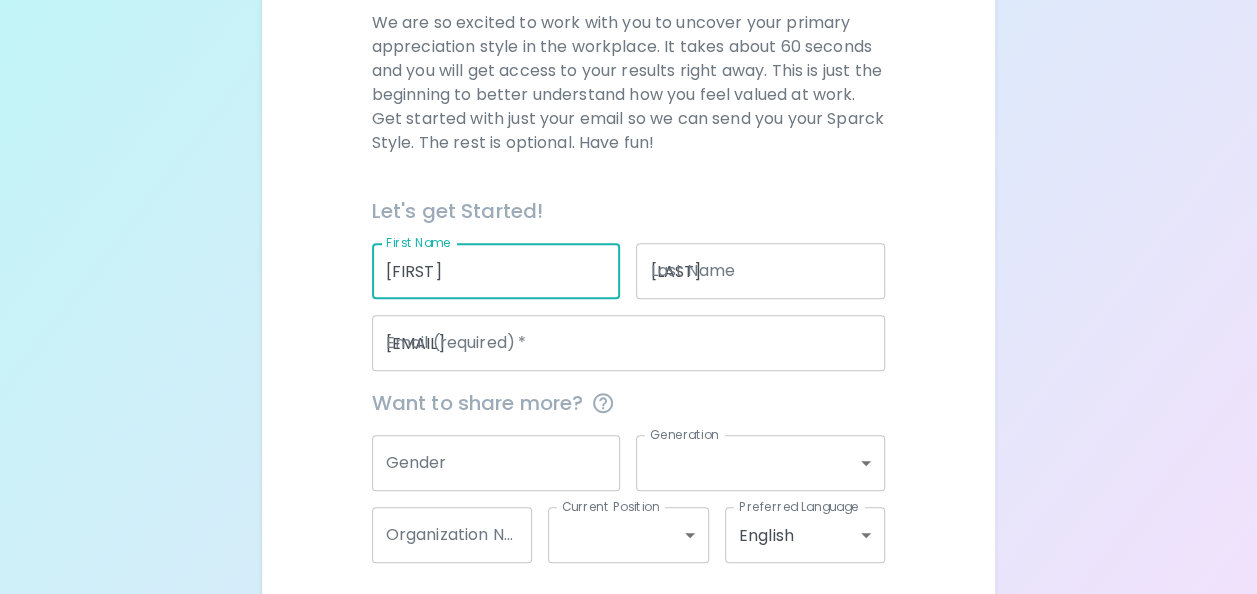 type on "KDE" 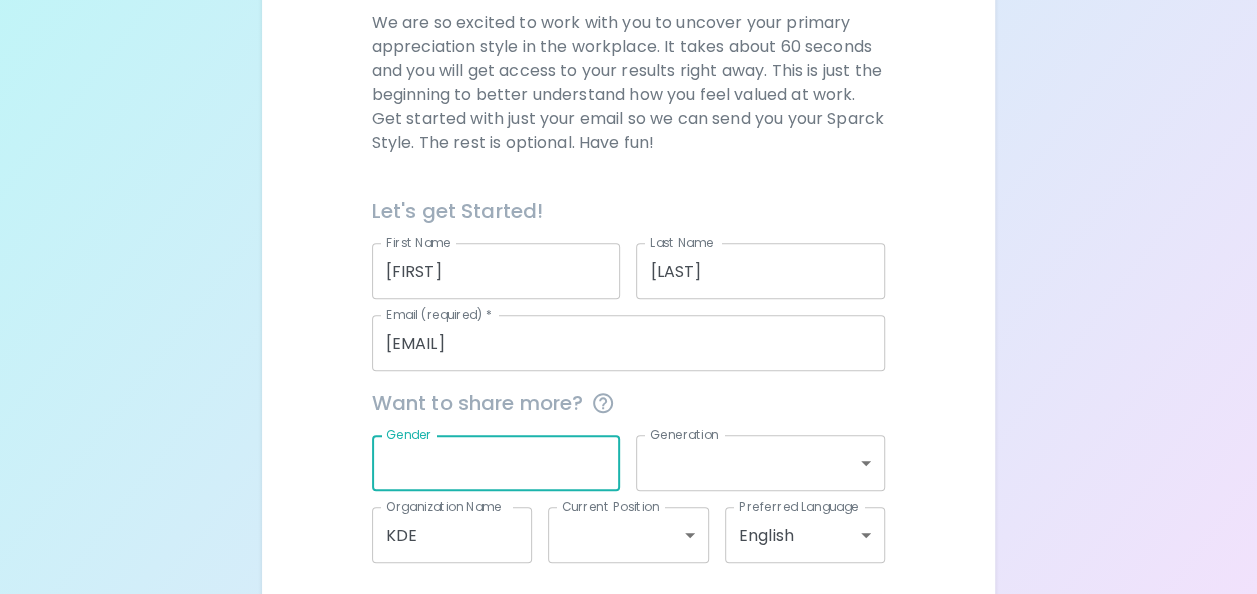 click on "Gender" at bounding box center (496, 463) 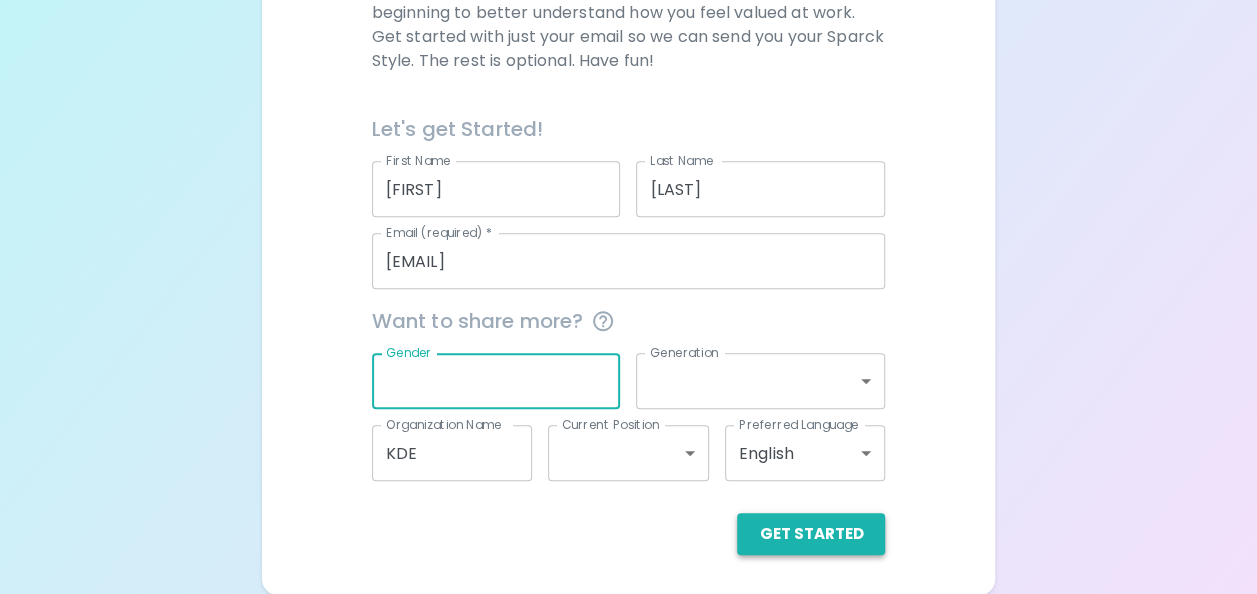 click on "Get Started" at bounding box center (811, 534) 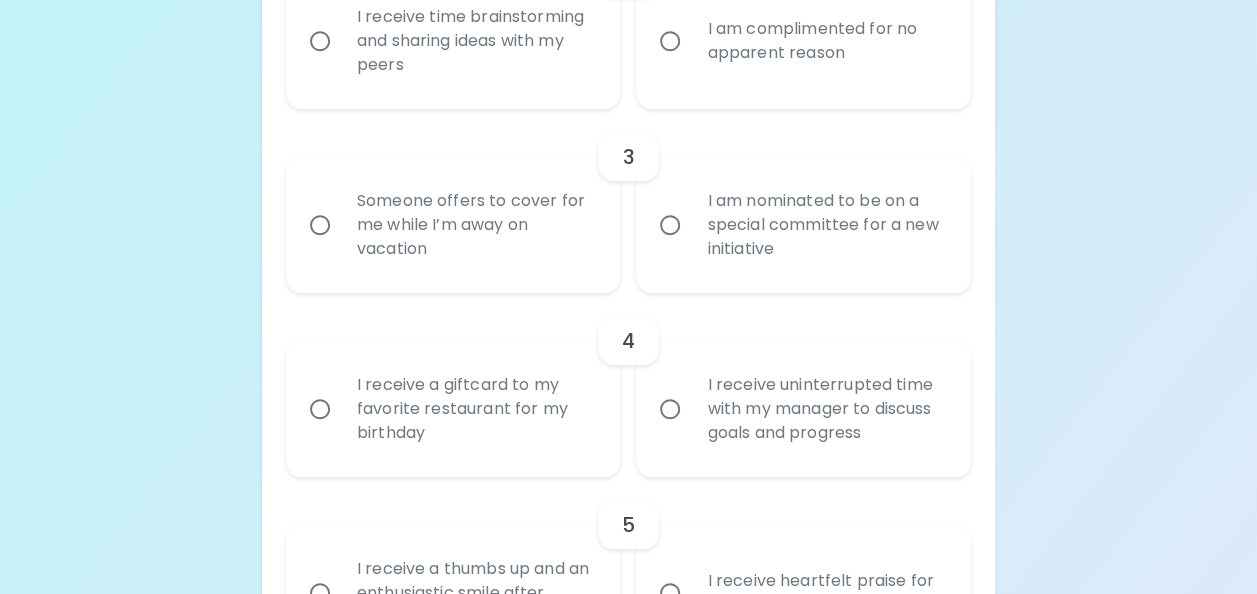 scroll, scrollTop: 162, scrollLeft: 0, axis: vertical 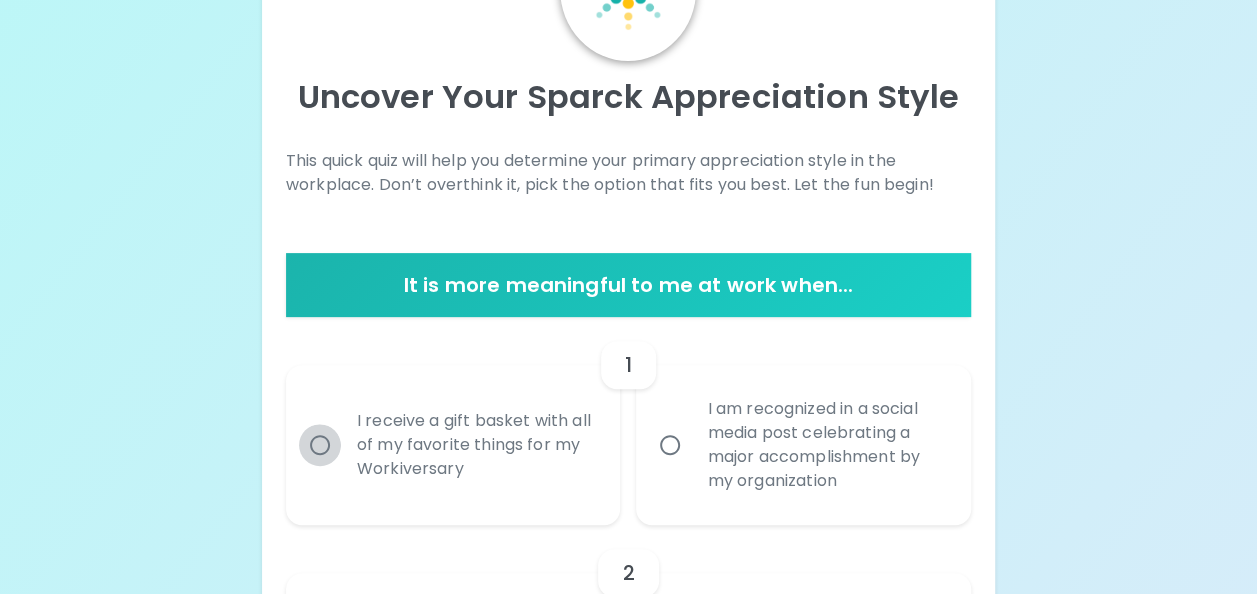 click on "I receive a gift basket with all of my favorite things for my Workiversary" at bounding box center (320, 445) 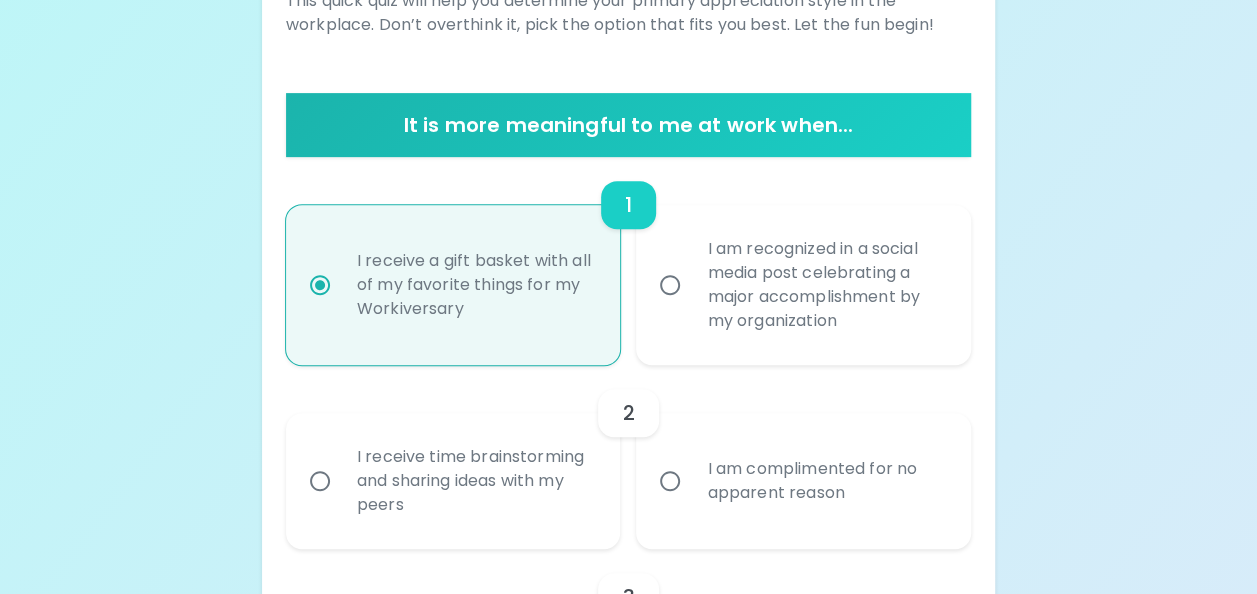 scroll, scrollTop: 422, scrollLeft: 0, axis: vertical 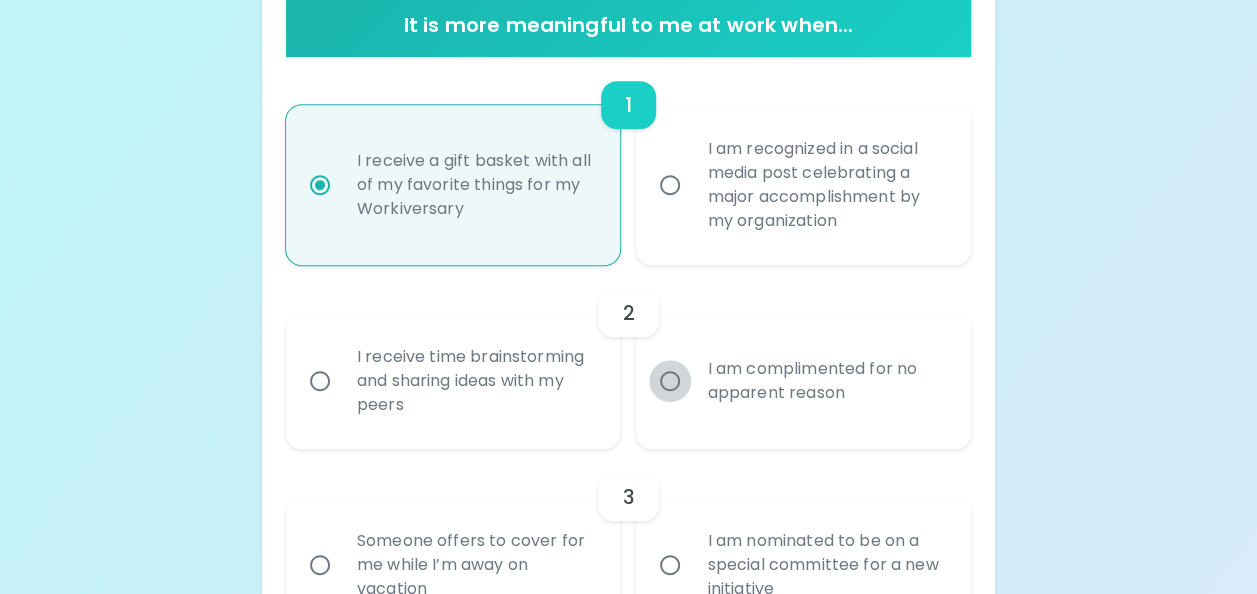 click on "I am complimented for no apparent reason" at bounding box center [670, 381] 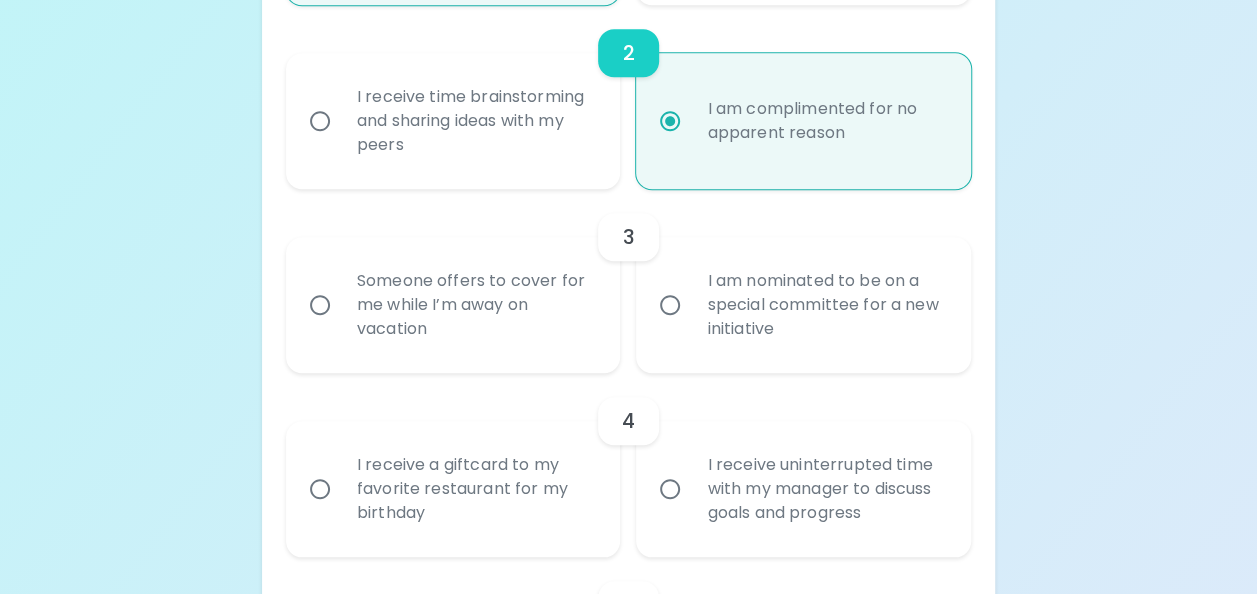 scroll, scrollTop: 782, scrollLeft: 0, axis: vertical 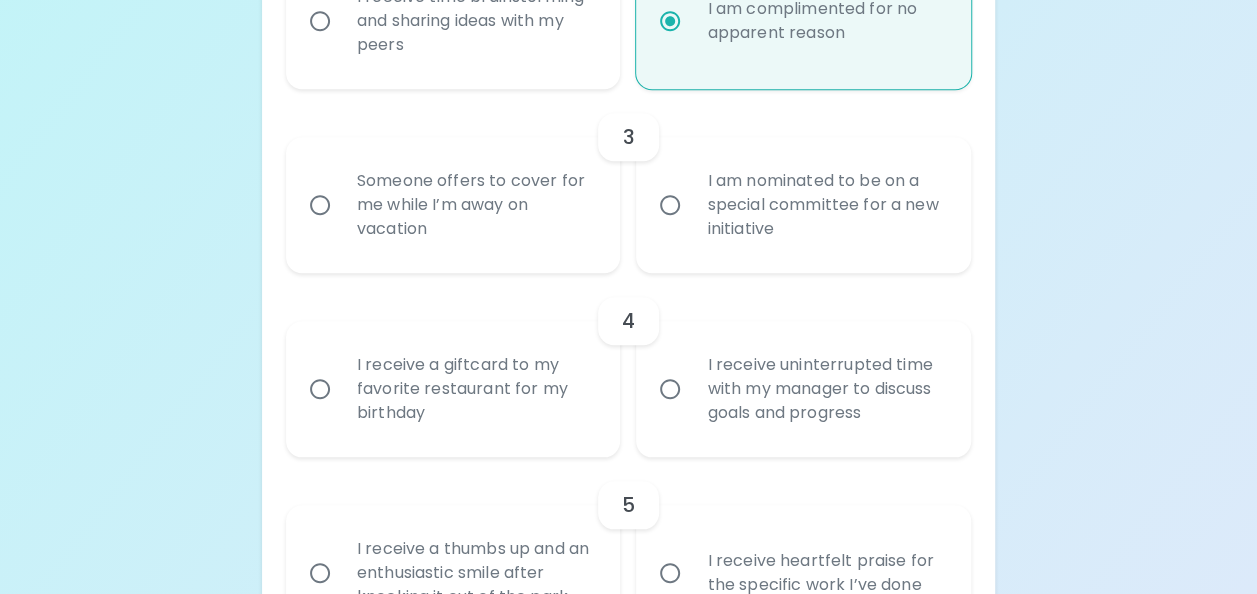 radio on "true" 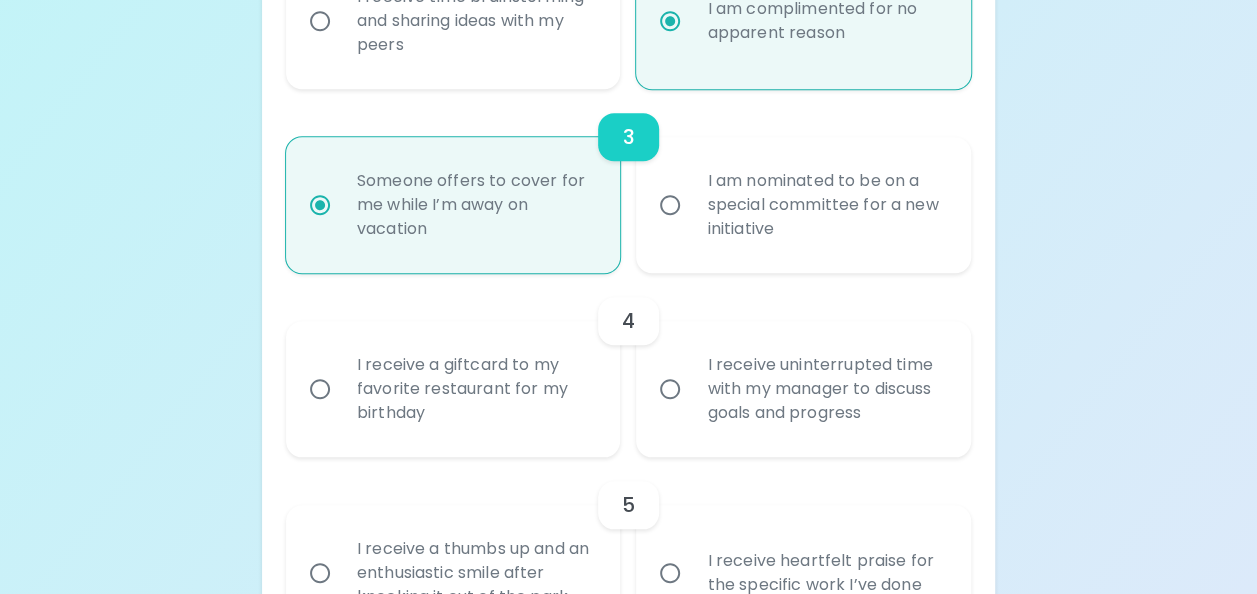 scroll, scrollTop: 942, scrollLeft: 0, axis: vertical 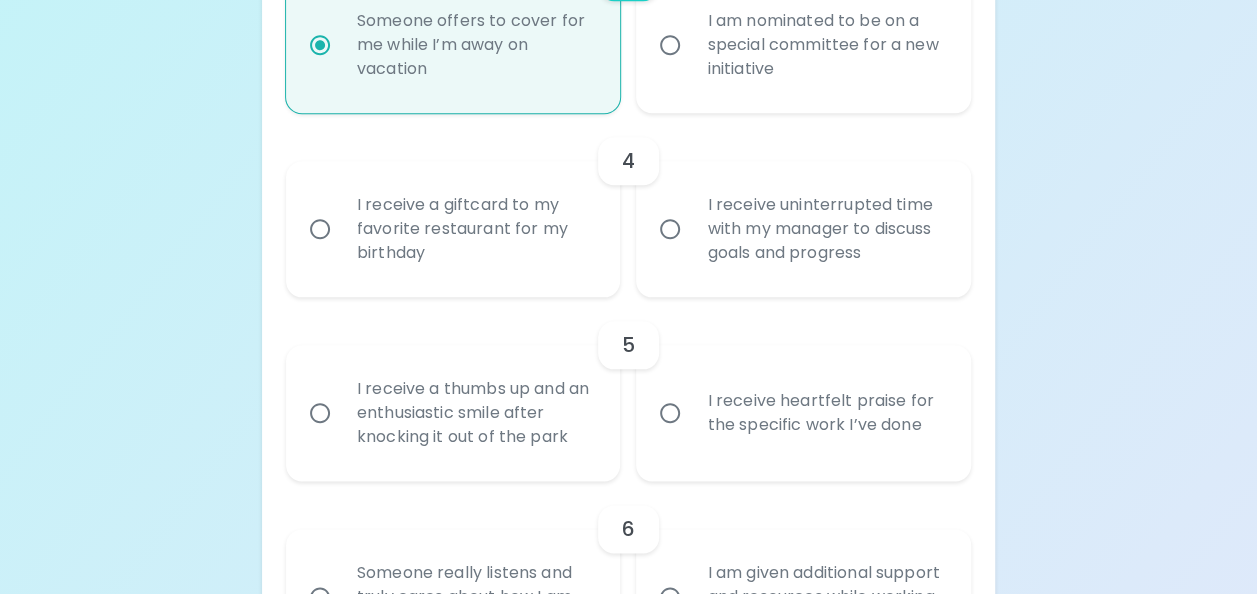 radio on "true" 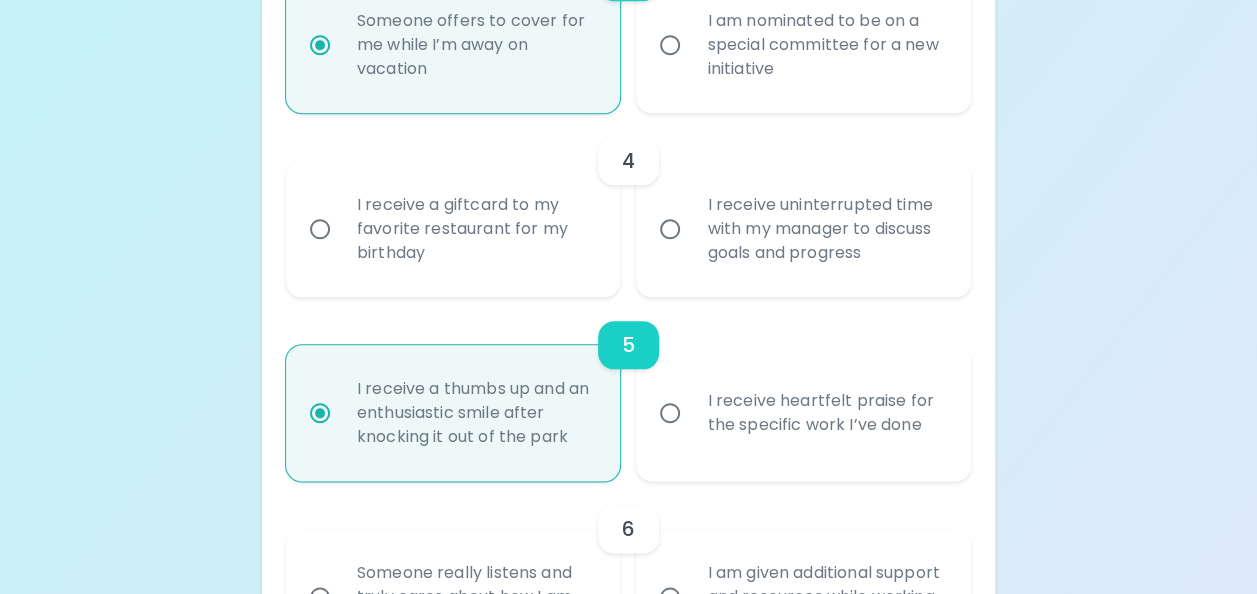 scroll, scrollTop: 1102, scrollLeft: 0, axis: vertical 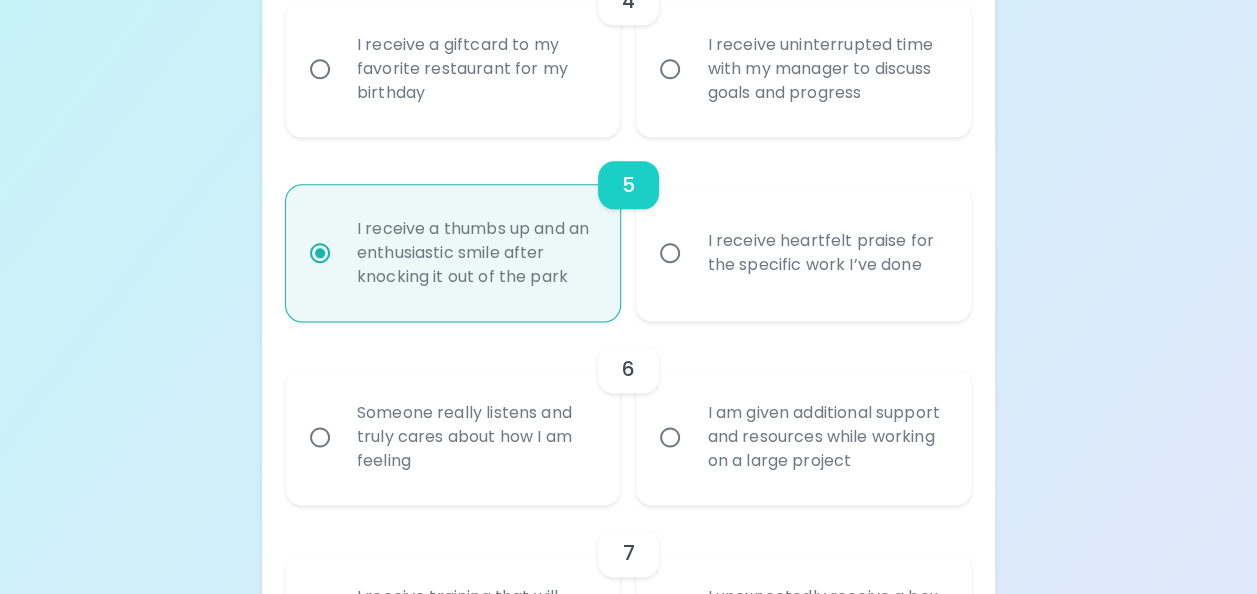 radio on "true" 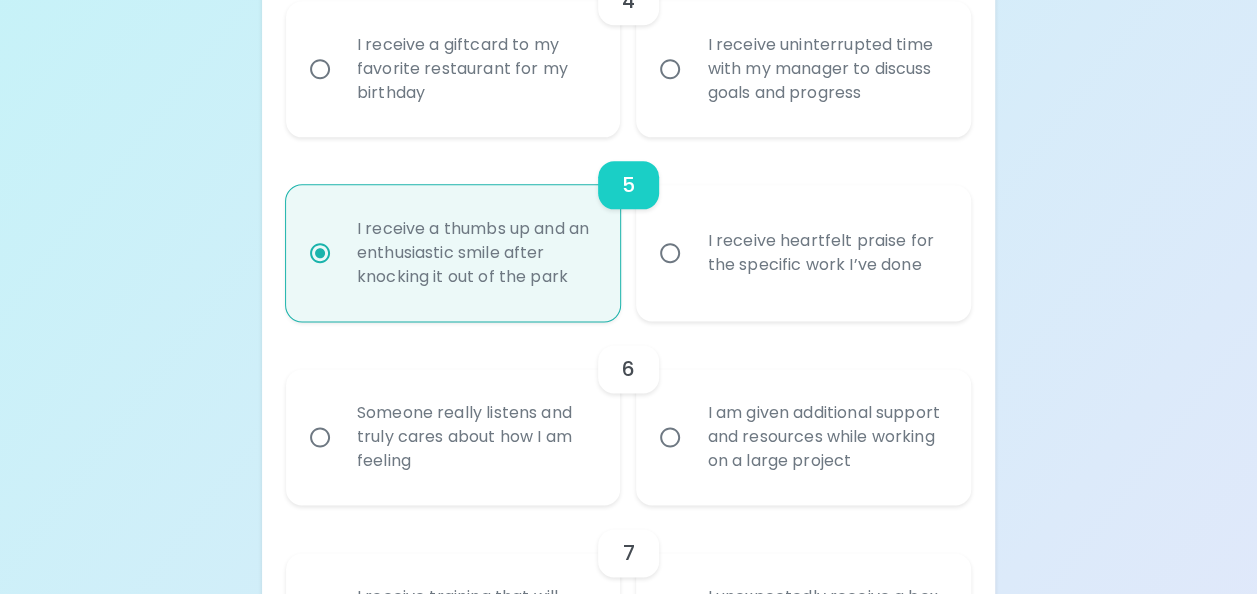 radio on "false" 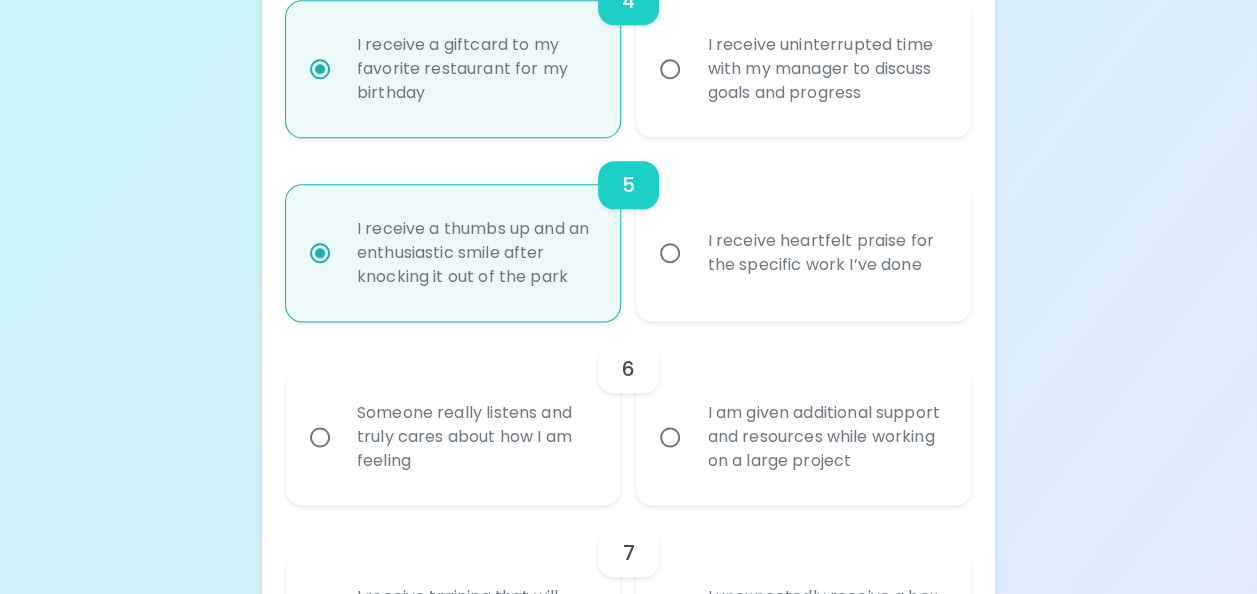 scroll, scrollTop: 1262, scrollLeft: 0, axis: vertical 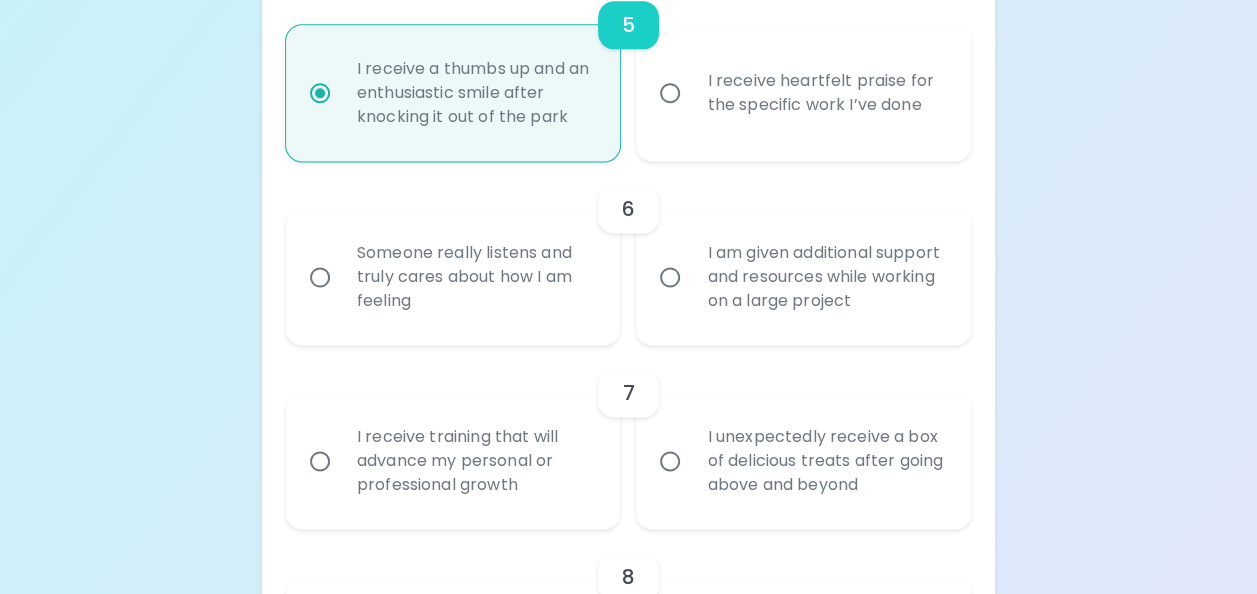 radio on "true" 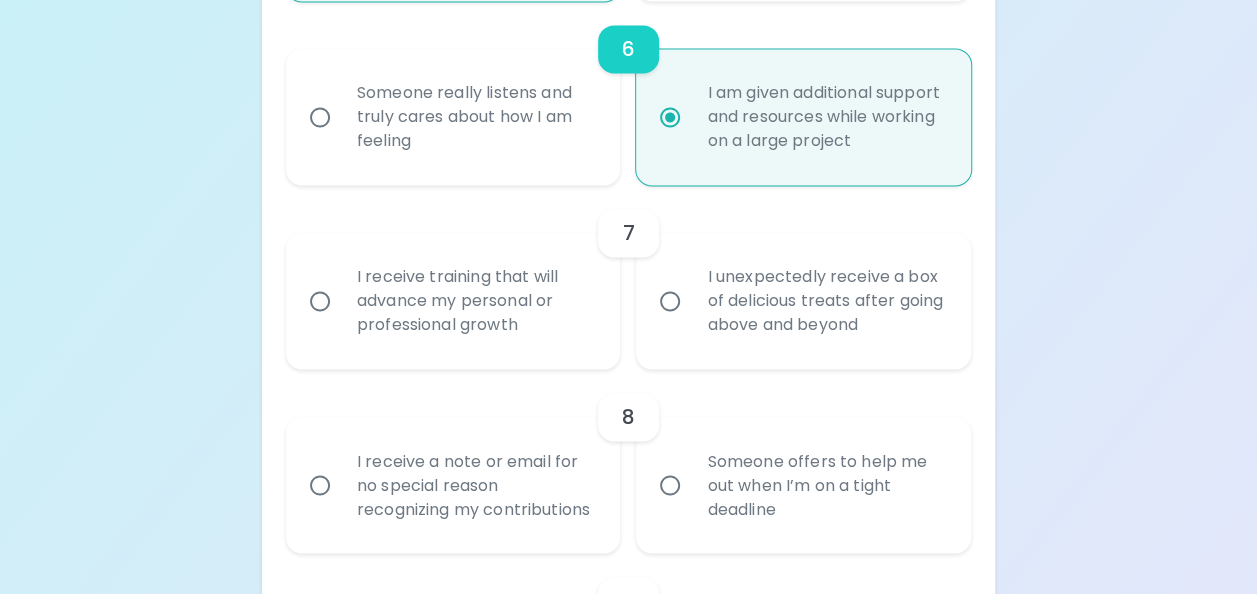scroll, scrollTop: 1522, scrollLeft: 0, axis: vertical 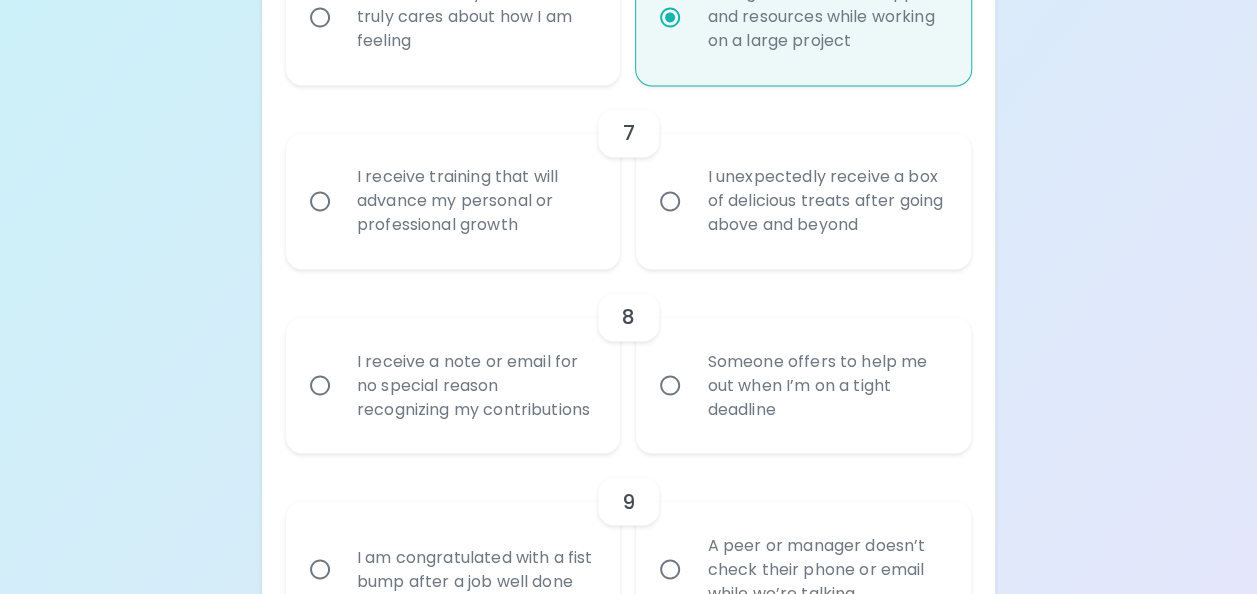 radio on "true" 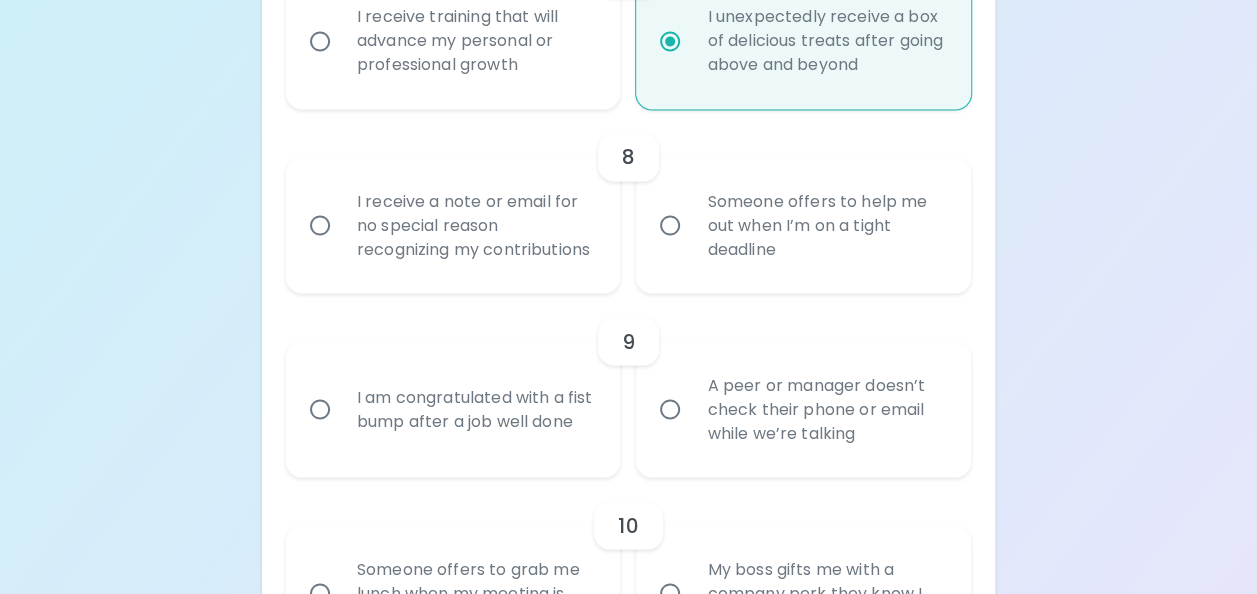 radio on "true" 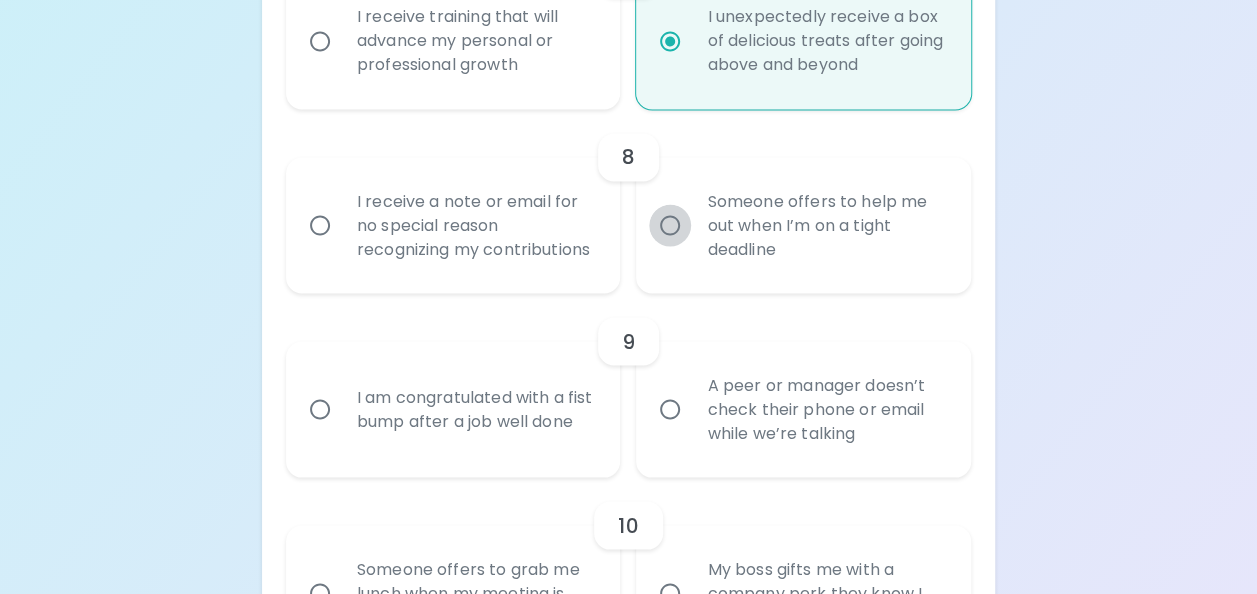 click on "Someone offers to help me out when I’m on a tight deadline" at bounding box center (670, 225) 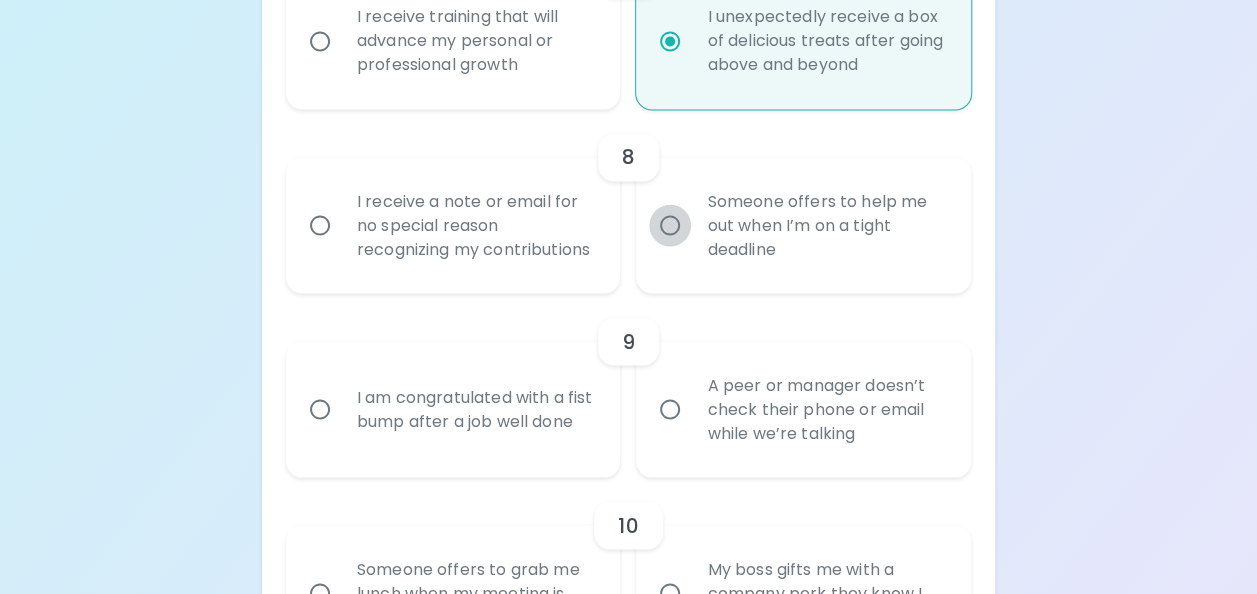 radio on "false" 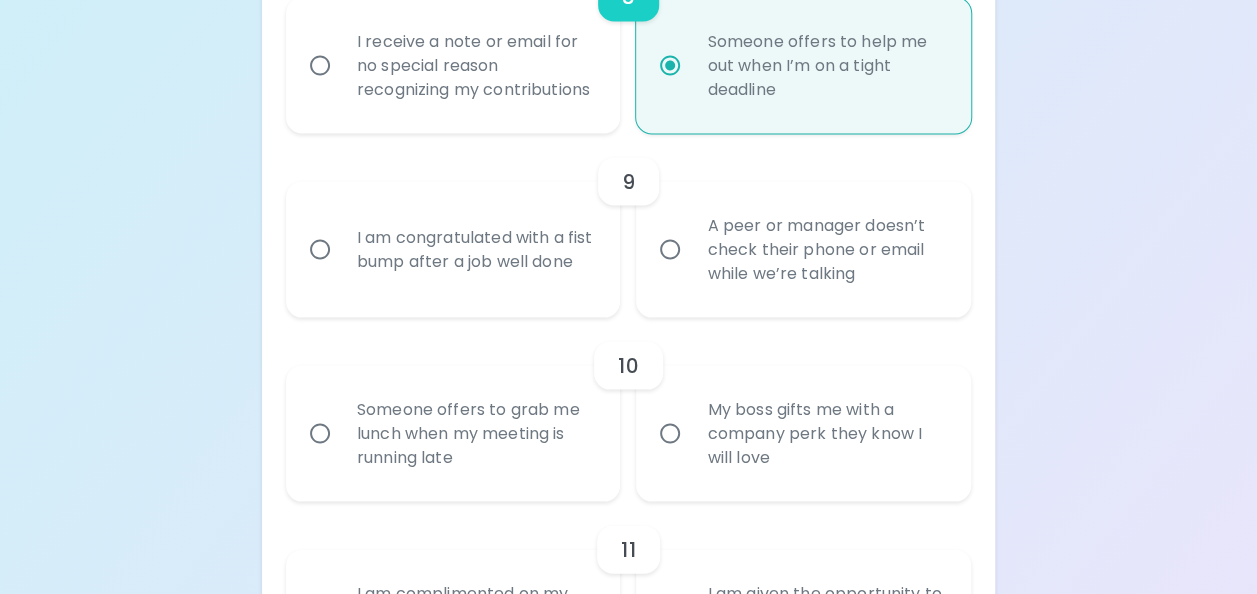 radio on "true" 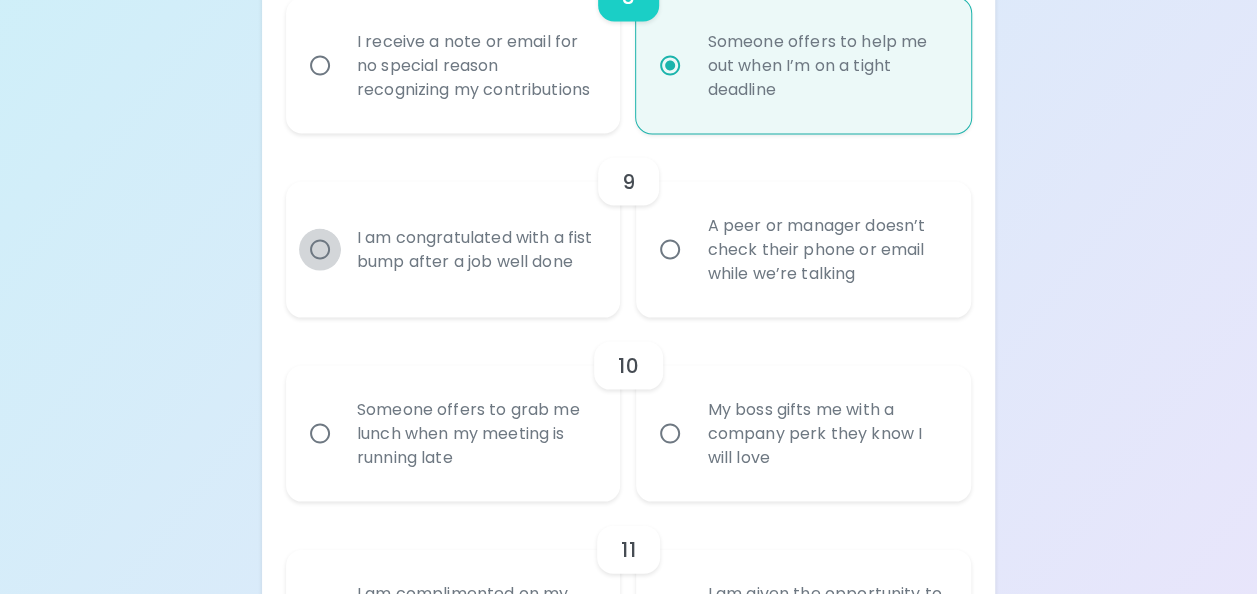 click on "I am congratulated with a fist bump after a job well done" at bounding box center (320, 249) 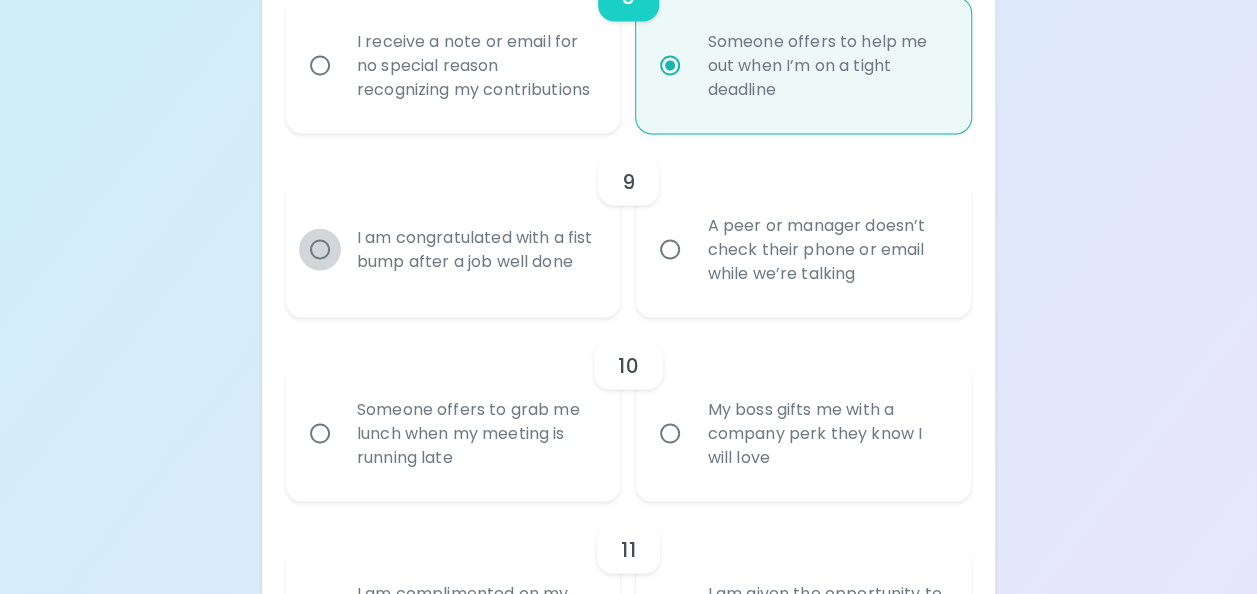radio on "false" 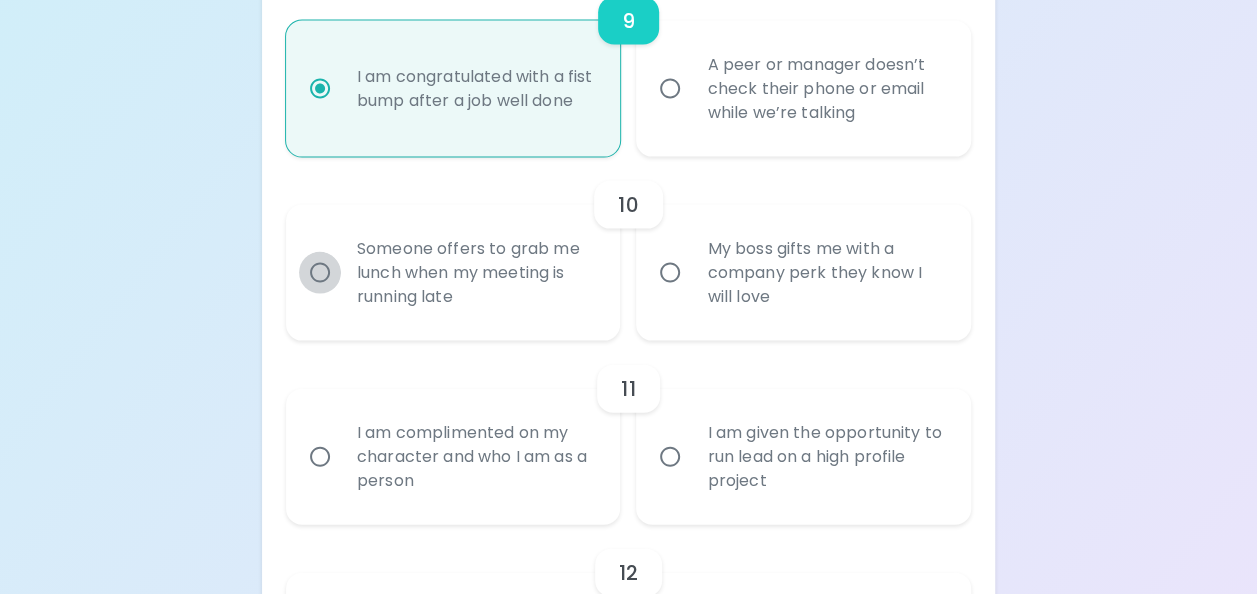 radio on "true" 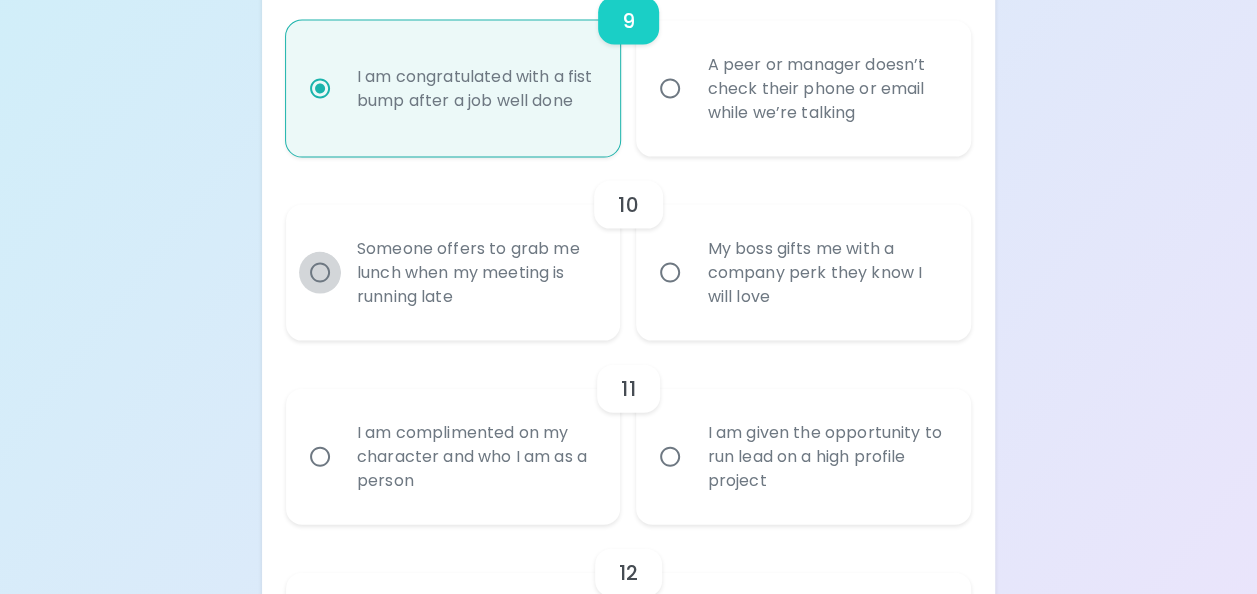 radio on "false" 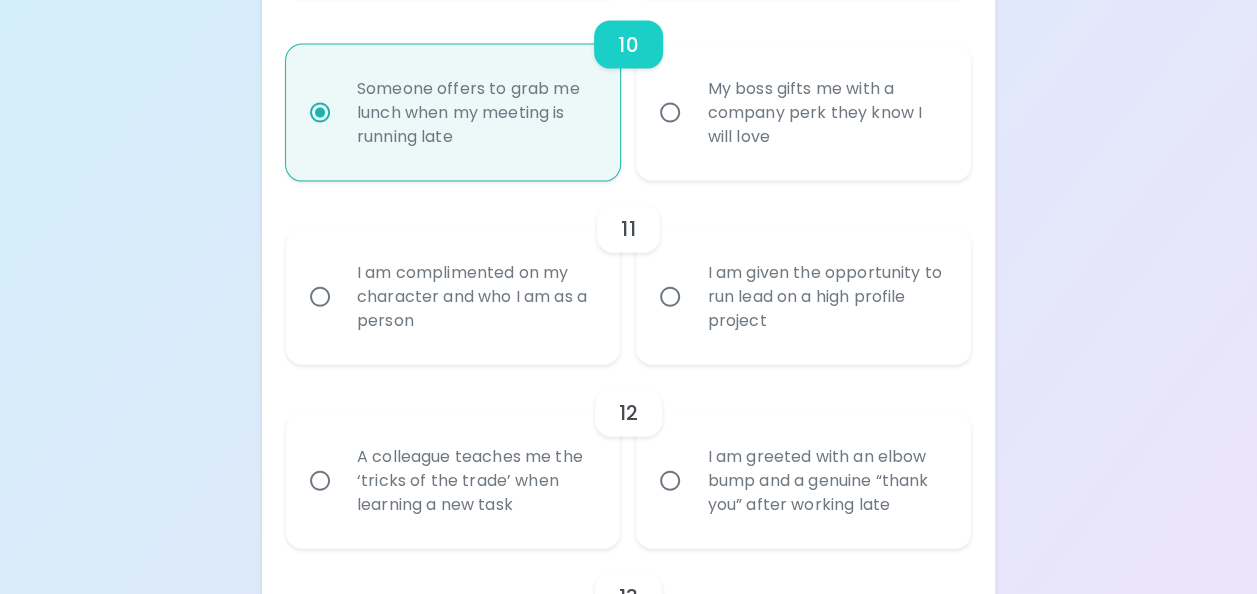 radio on "true" 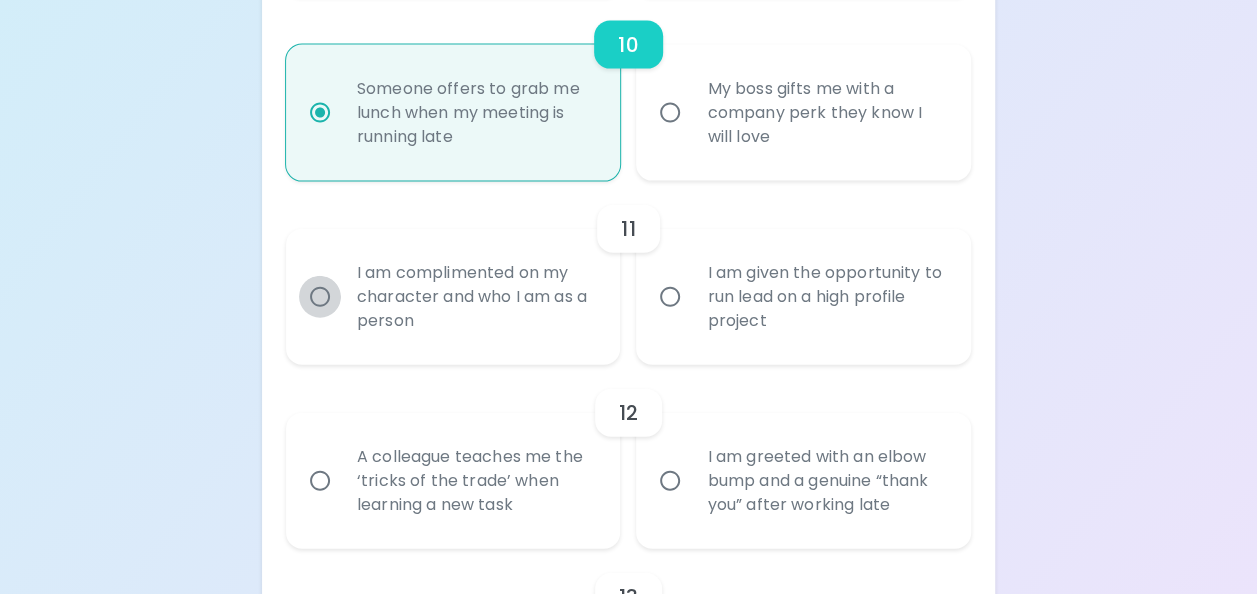 click on "I am complimented on my character and who I am as a person" at bounding box center [320, 297] 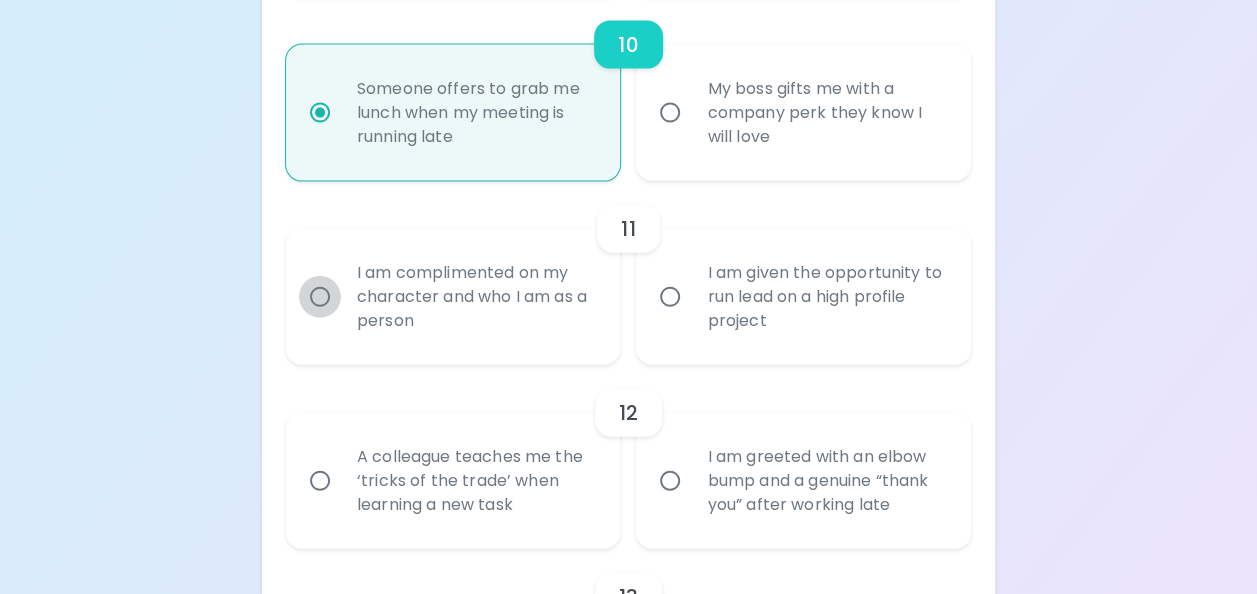 radio on "false" 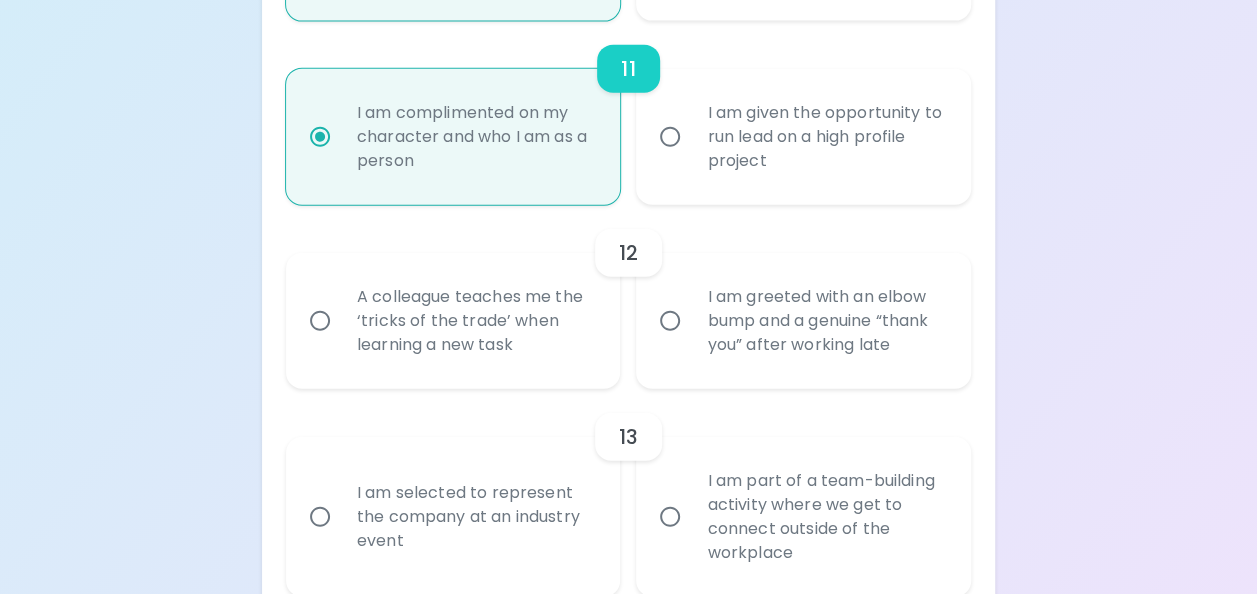 radio on "true" 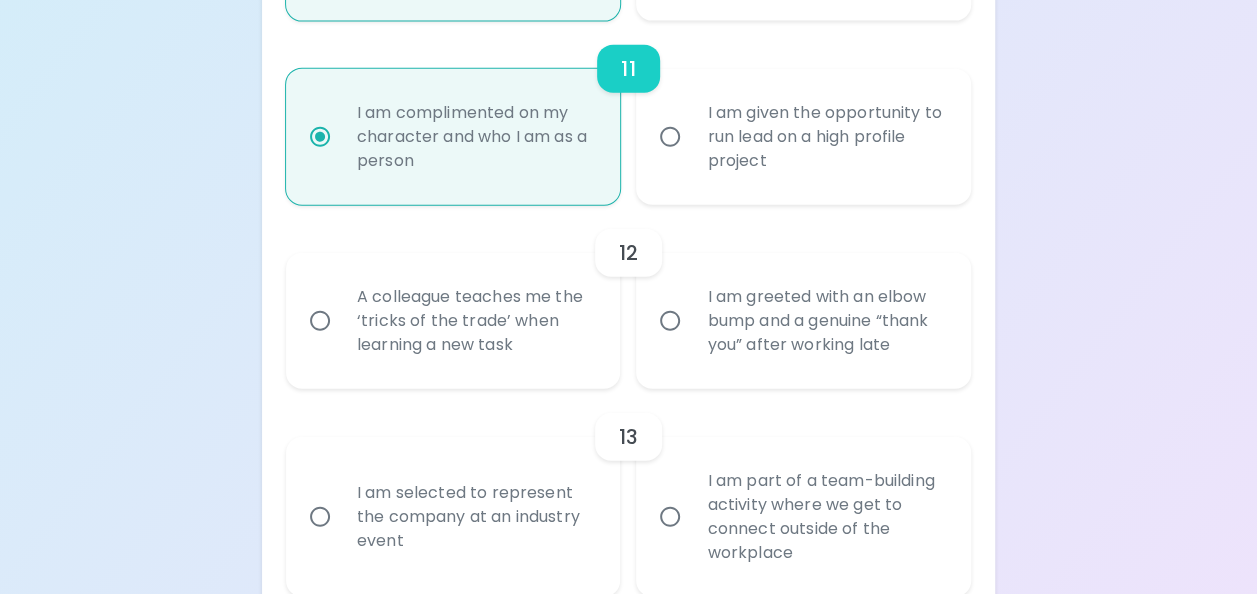 radio on "false" 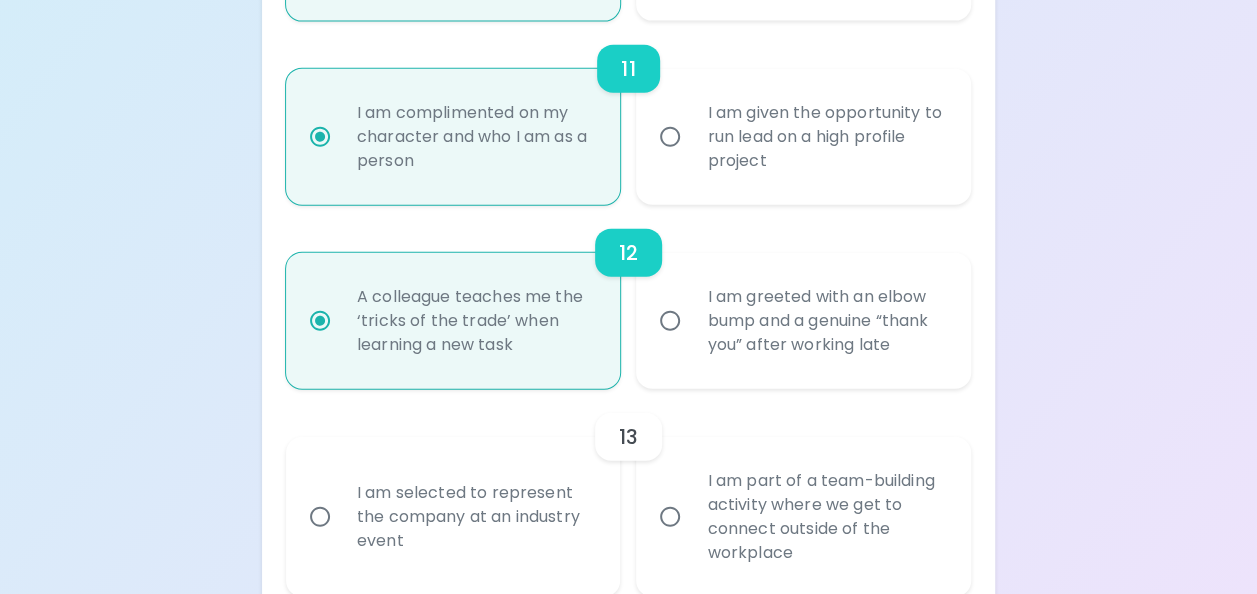 scroll, scrollTop: 2482, scrollLeft: 0, axis: vertical 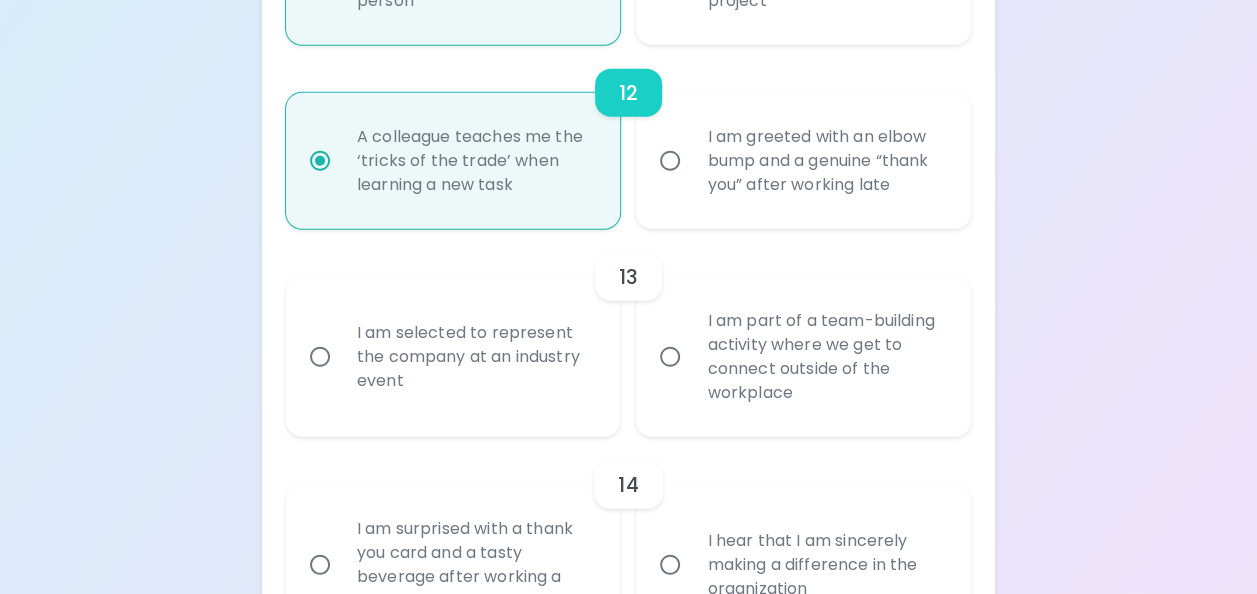 radio on "true" 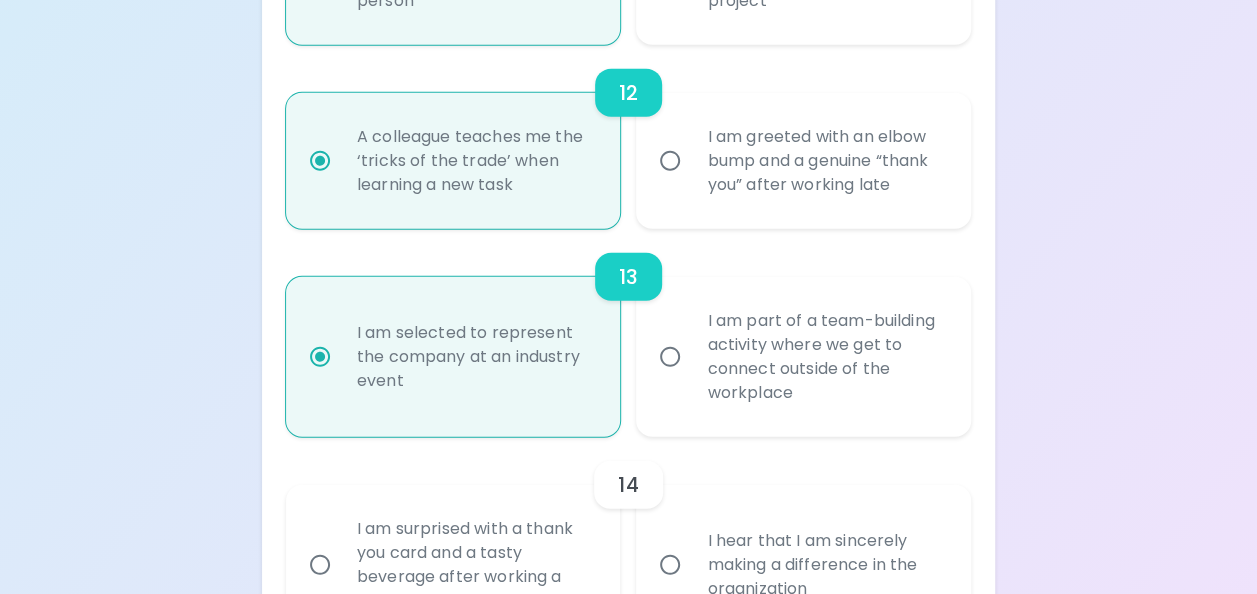 scroll, scrollTop: 2642, scrollLeft: 0, axis: vertical 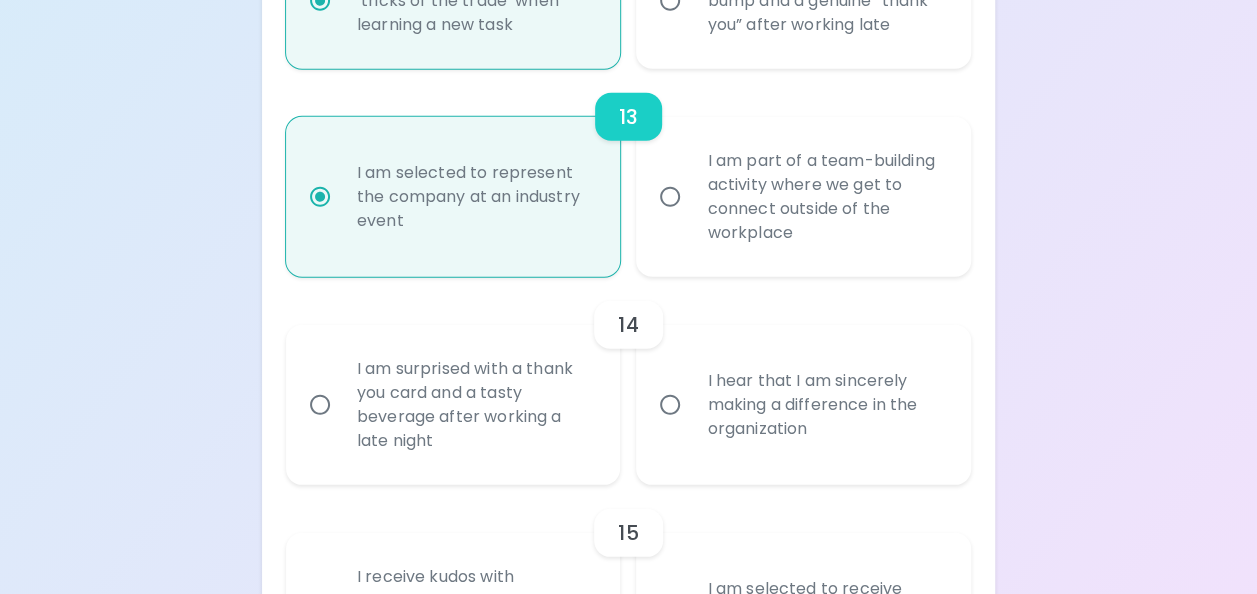radio on "true" 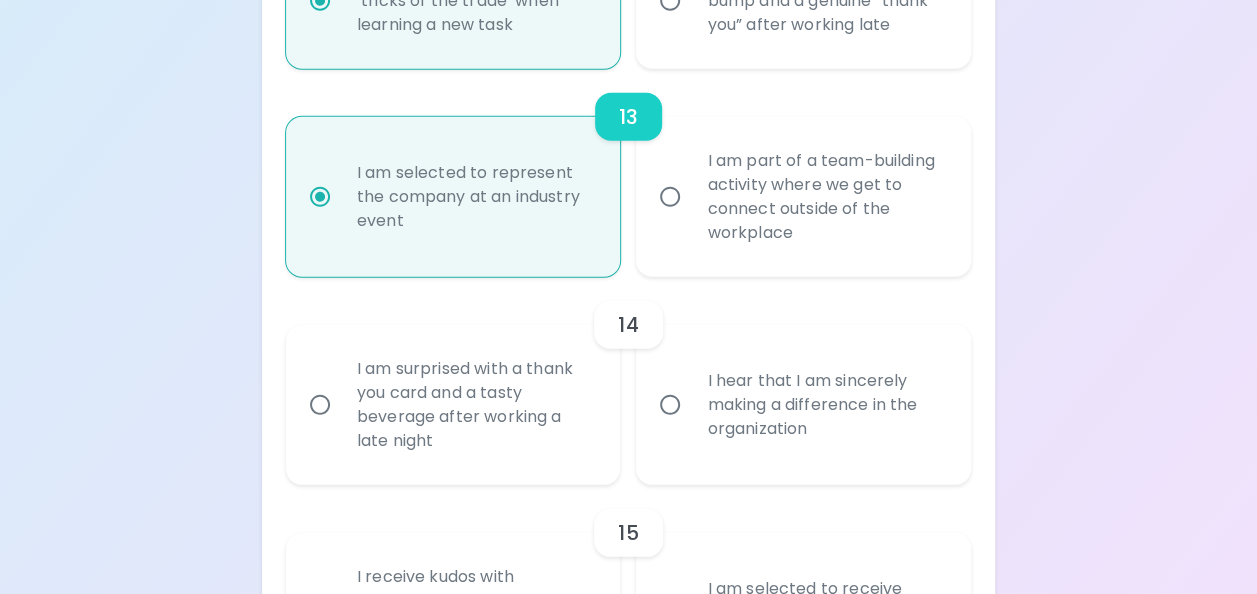 radio on "false" 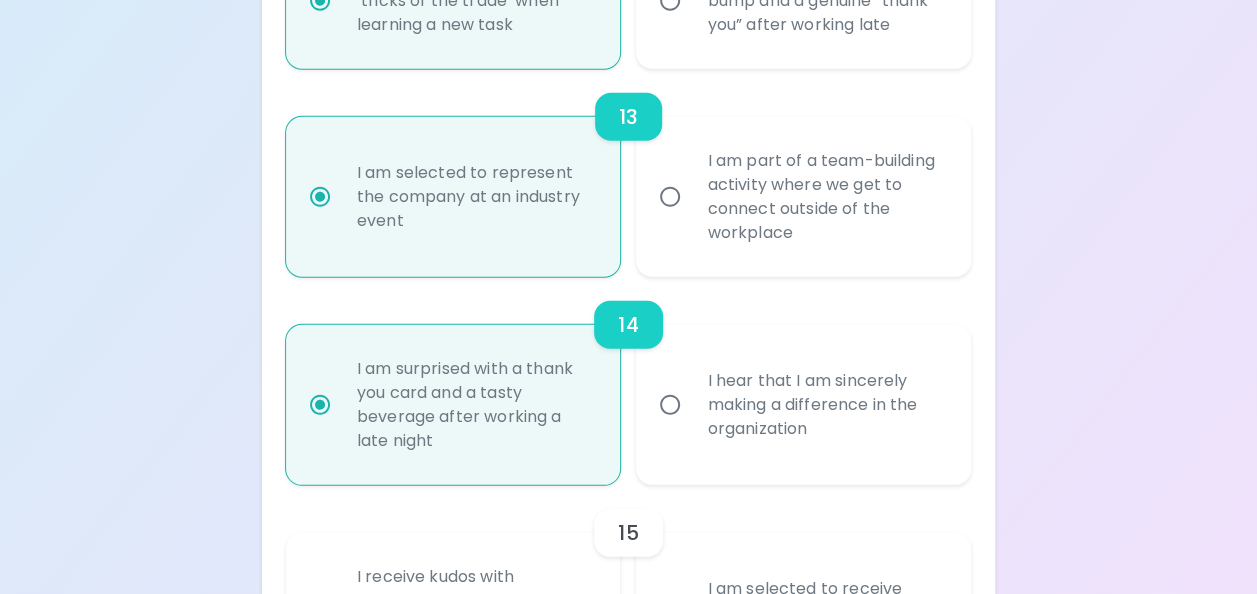 scroll, scrollTop: 2802, scrollLeft: 0, axis: vertical 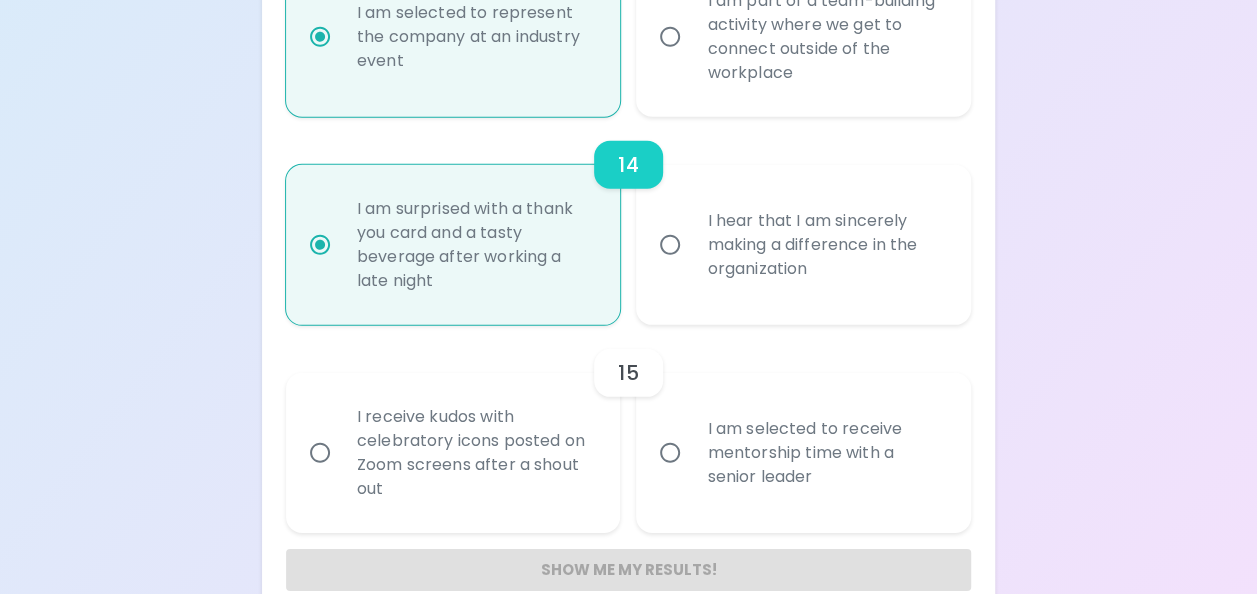 radio on "true" 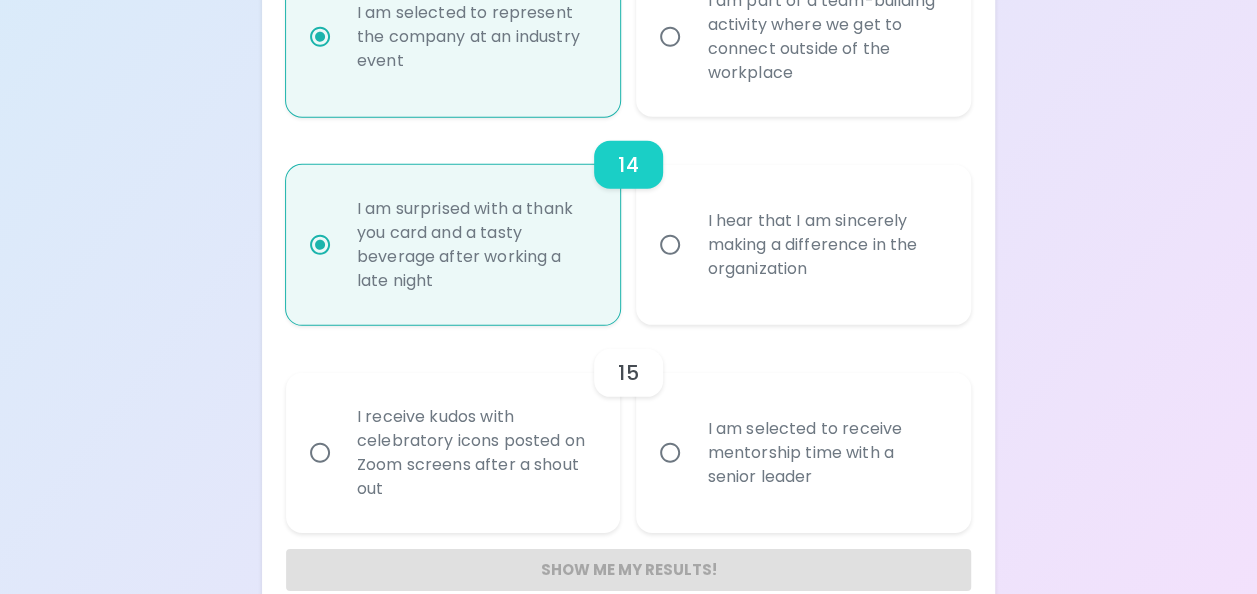 radio on "false" 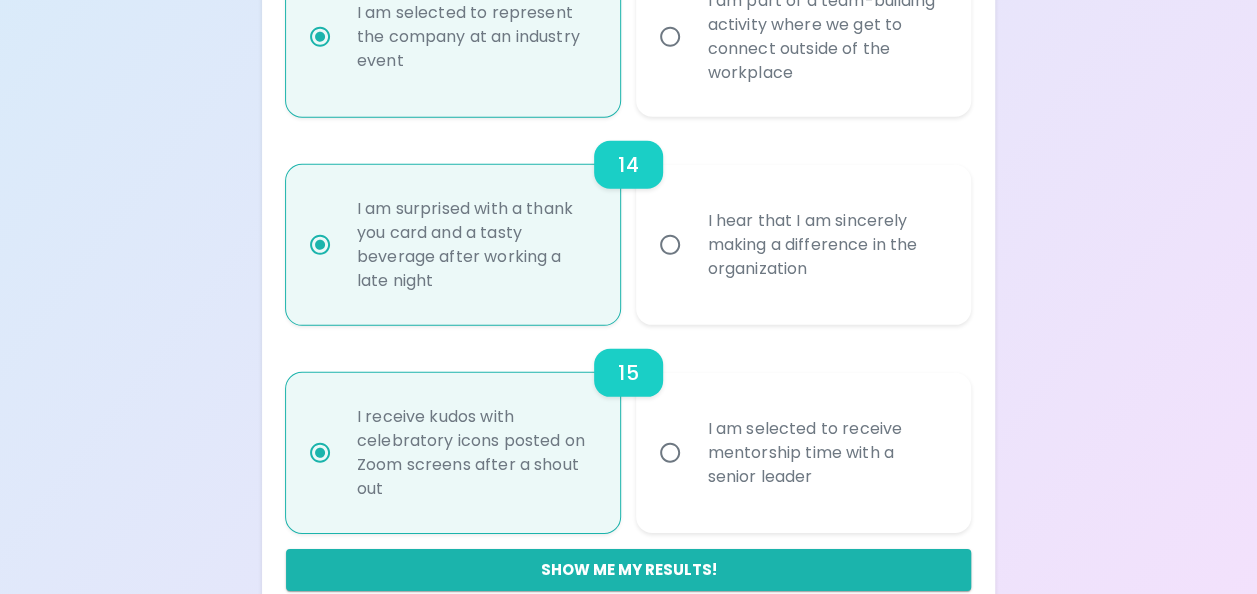 scroll, scrollTop: 2862, scrollLeft: 0, axis: vertical 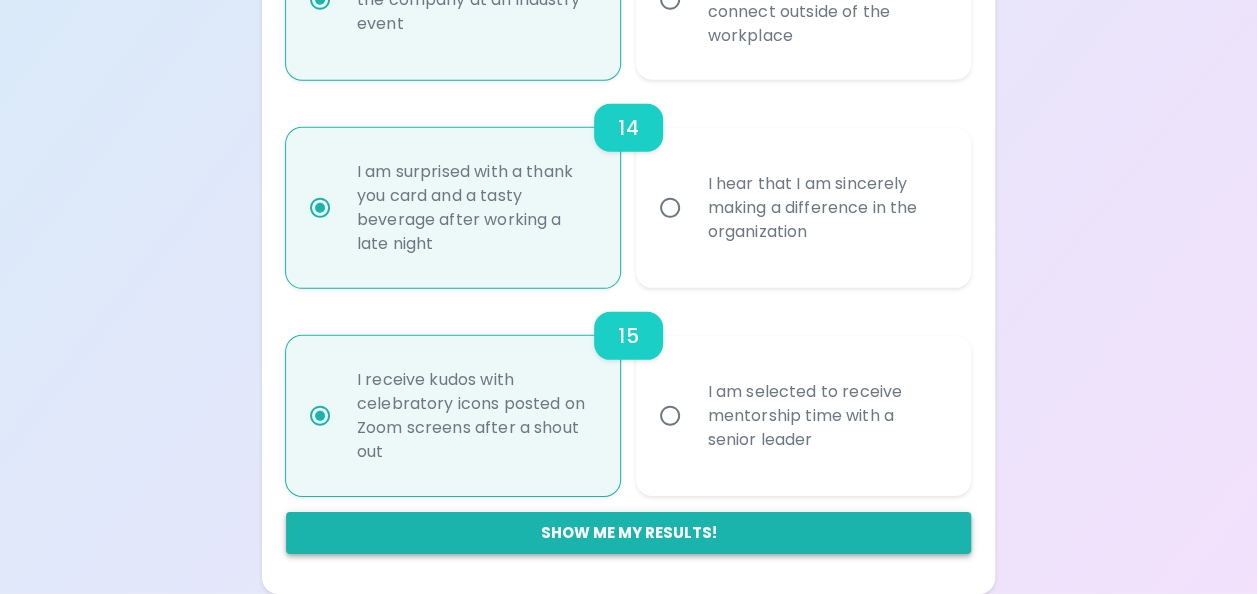 radio on "true" 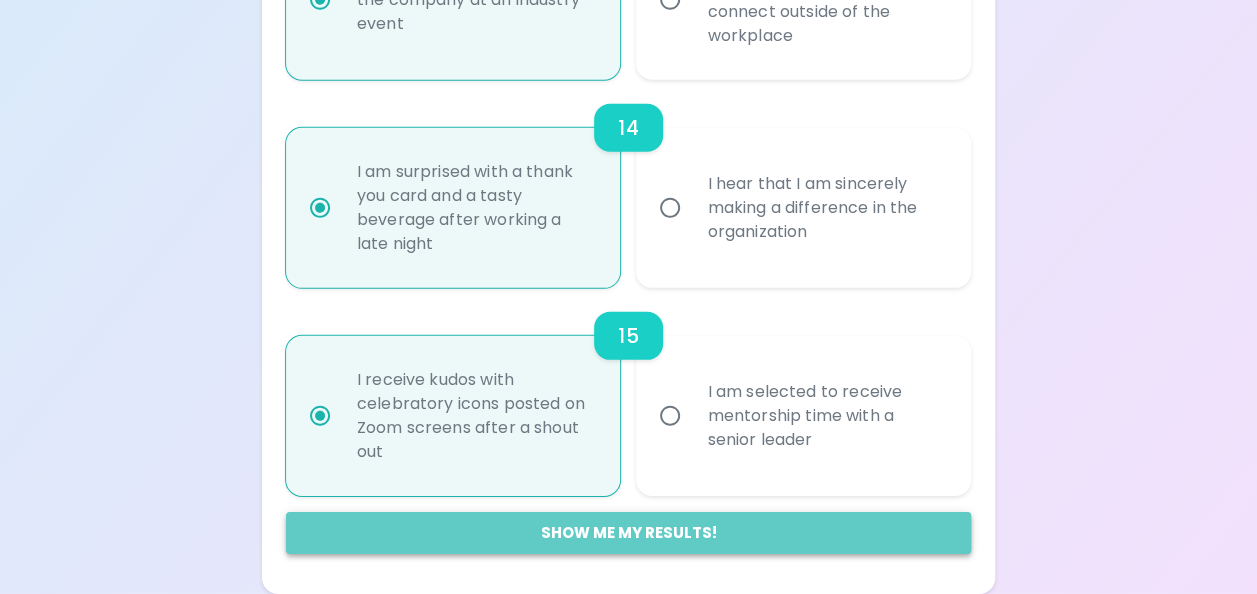 click on "Show me my results!" at bounding box center (628, 533) 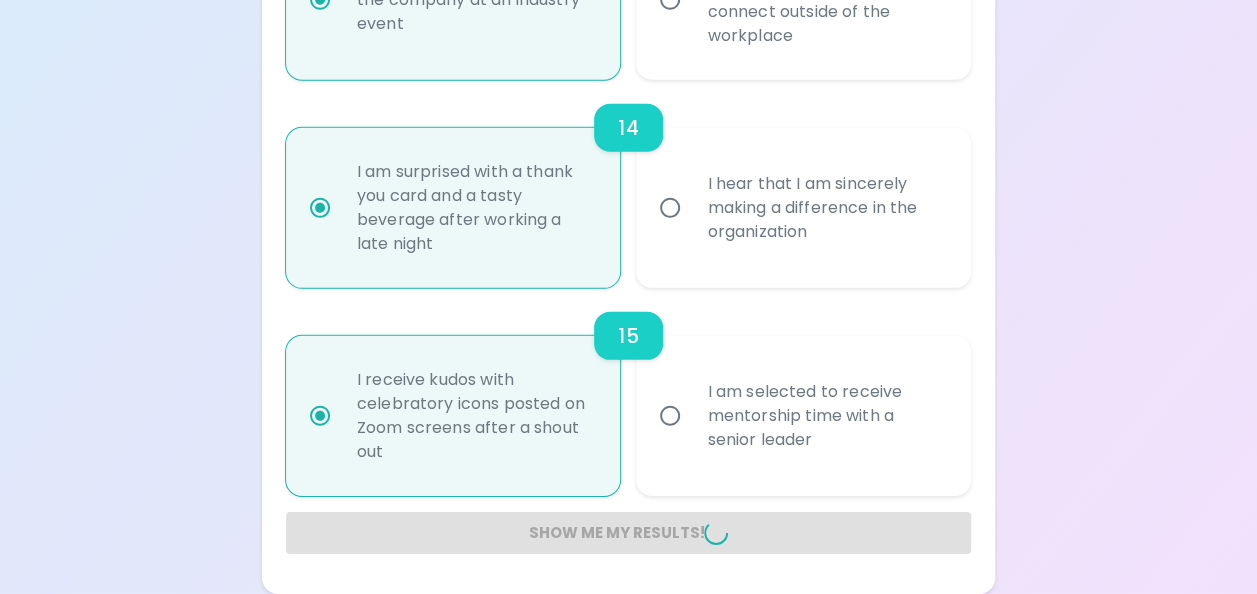 radio on "false" 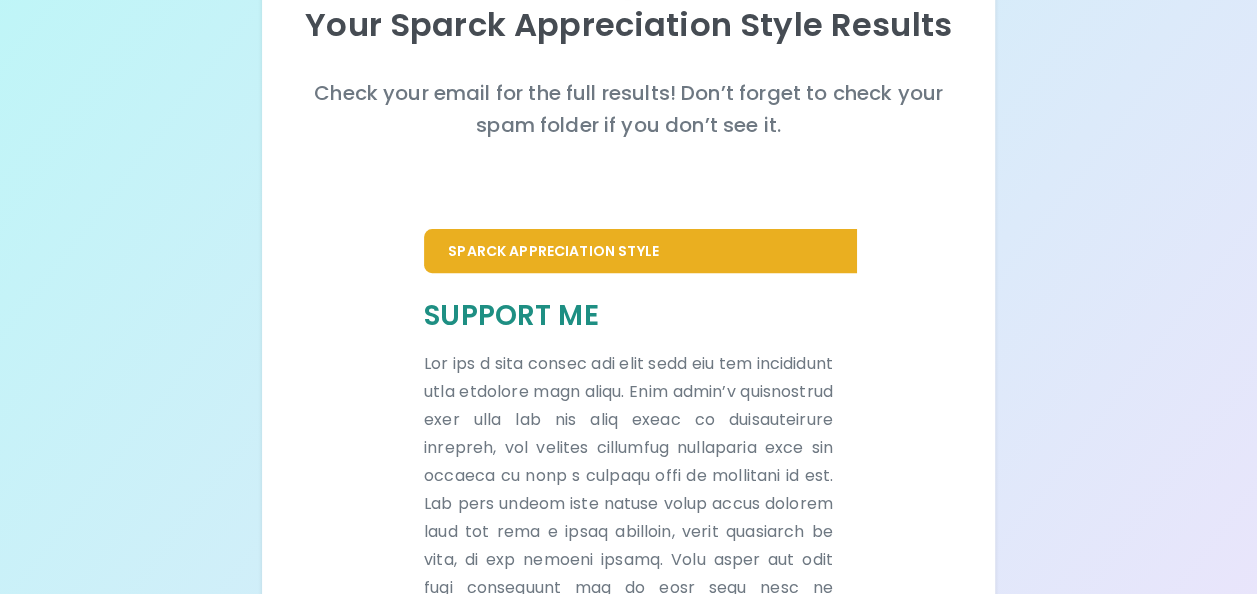 scroll, scrollTop: 0, scrollLeft: 0, axis: both 